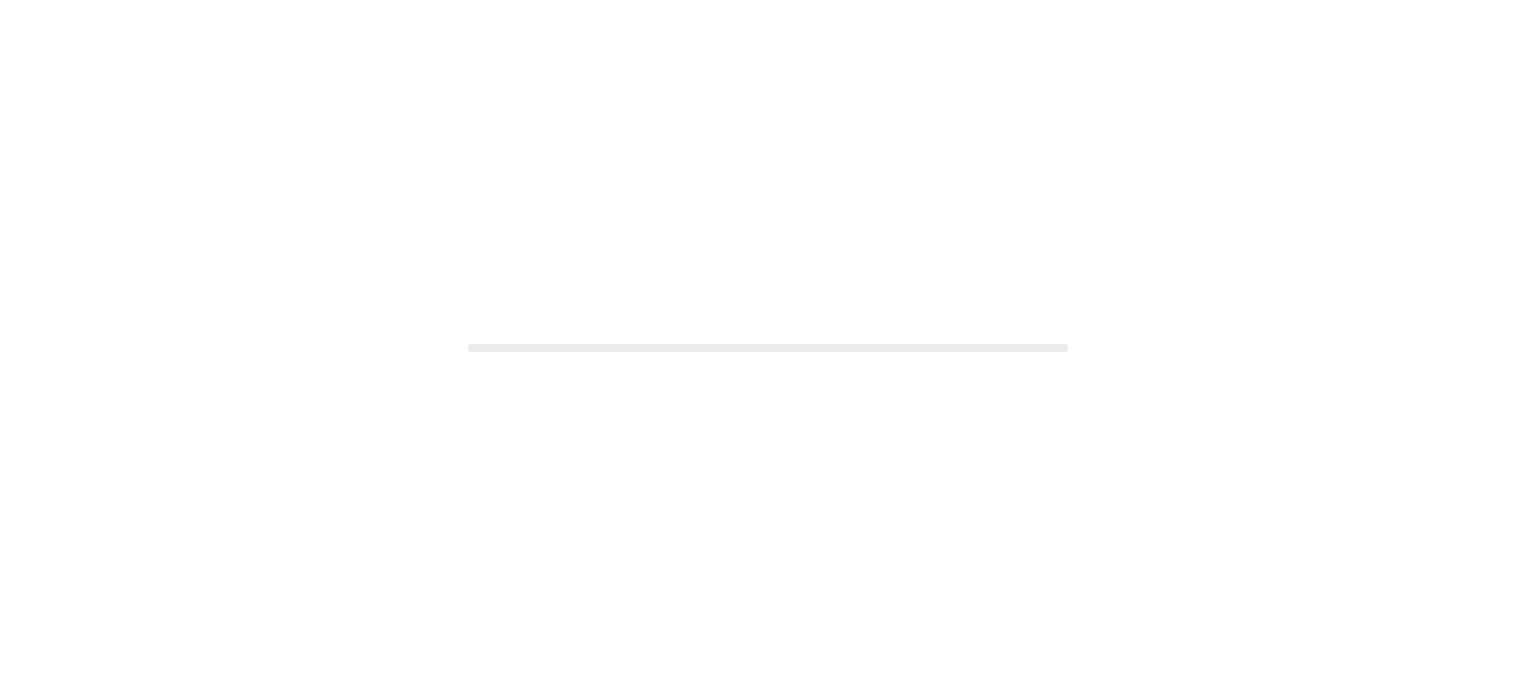 scroll, scrollTop: 0, scrollLeft: 0, axis: both 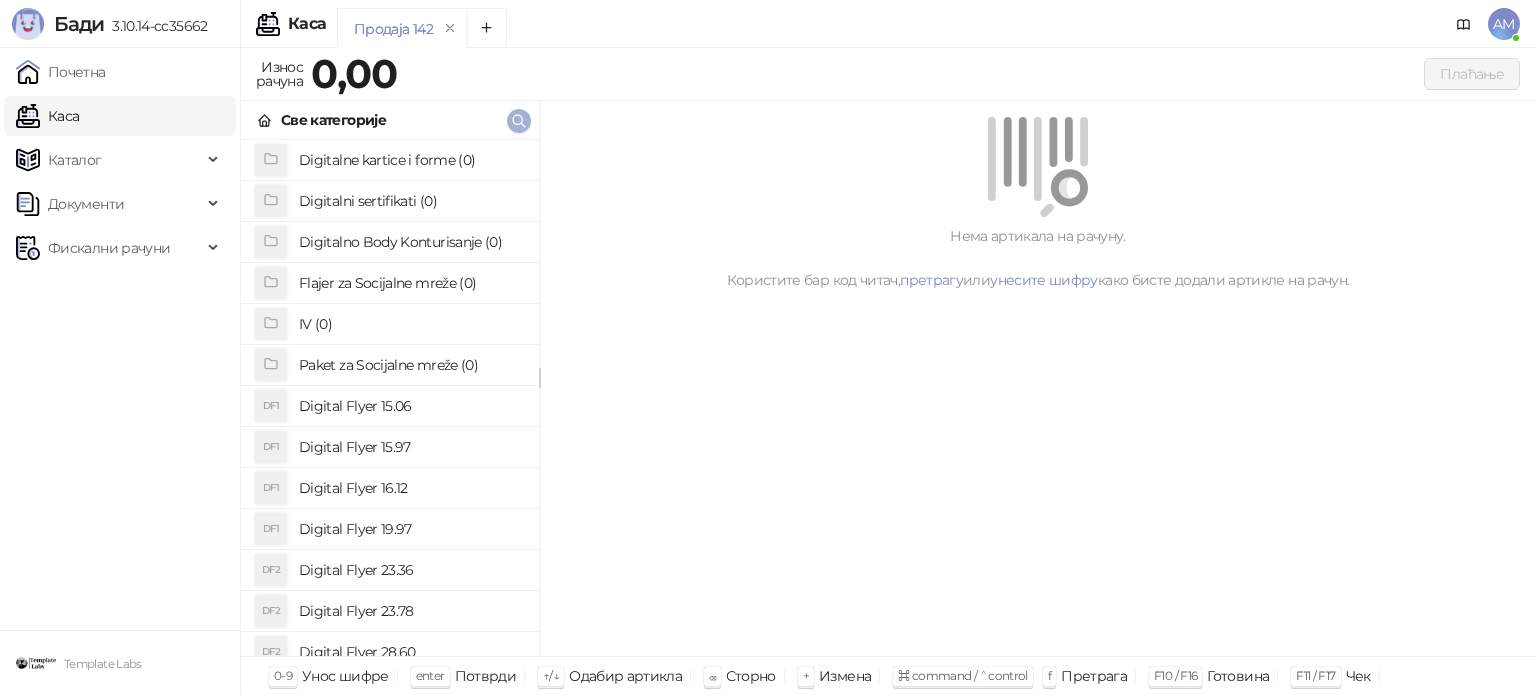 click 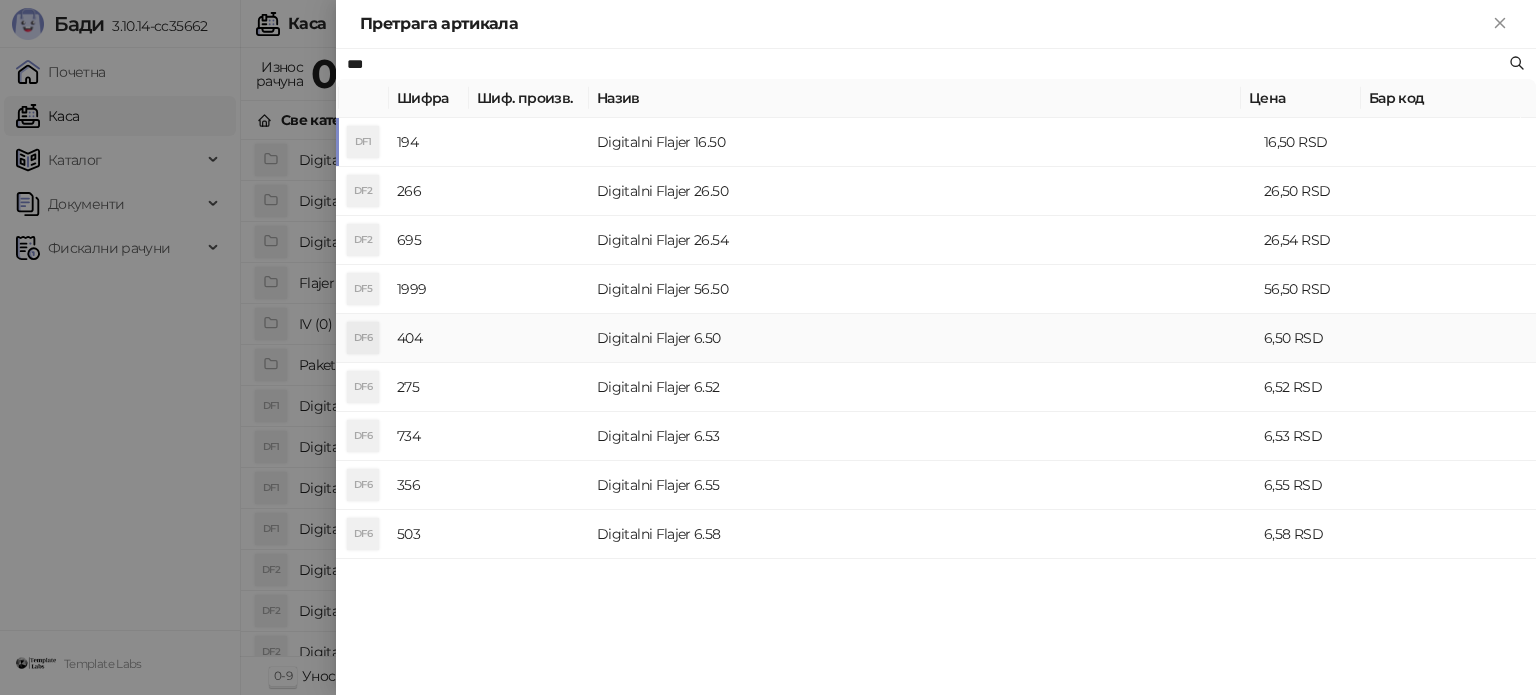 type on "***" 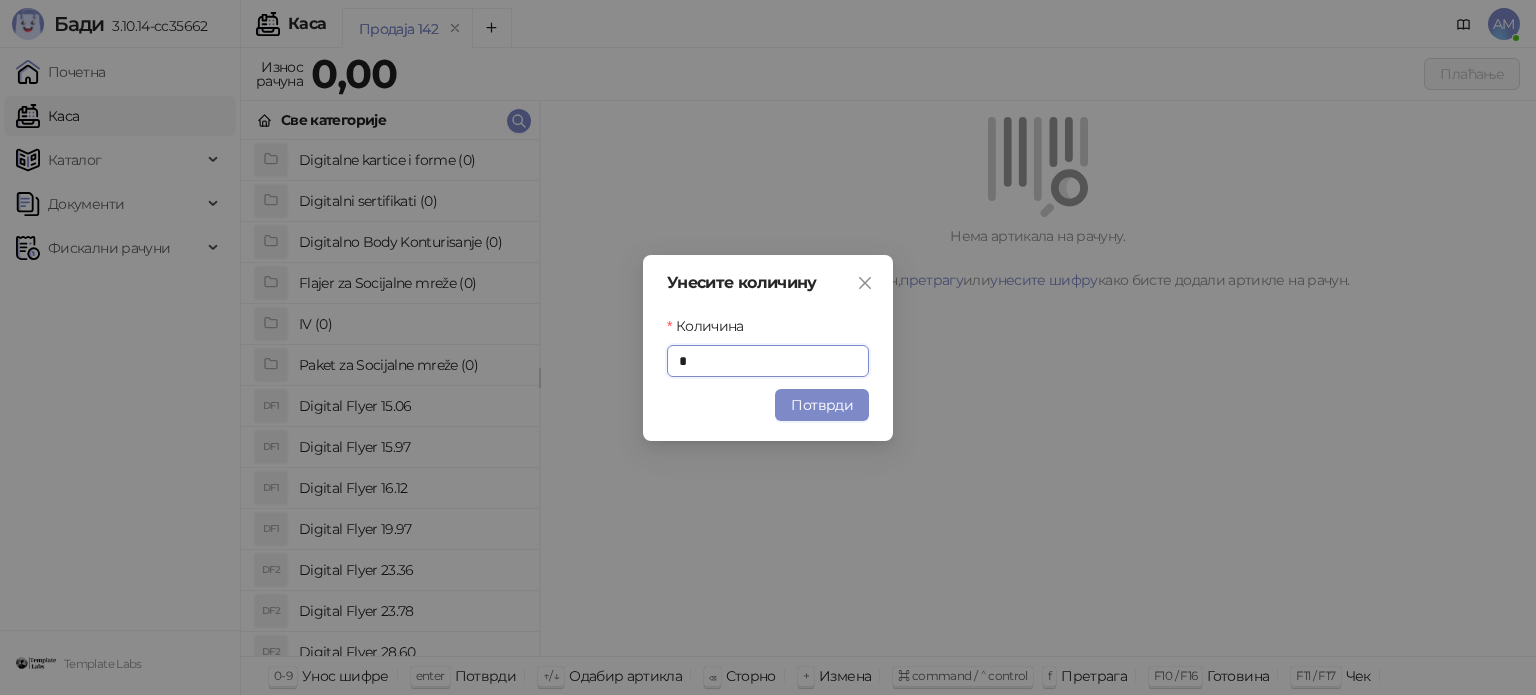 drag, startPoint x: 828, startPoint y: 405, endPoint x: 1440, endPoint y: 167, distance: 656.64905 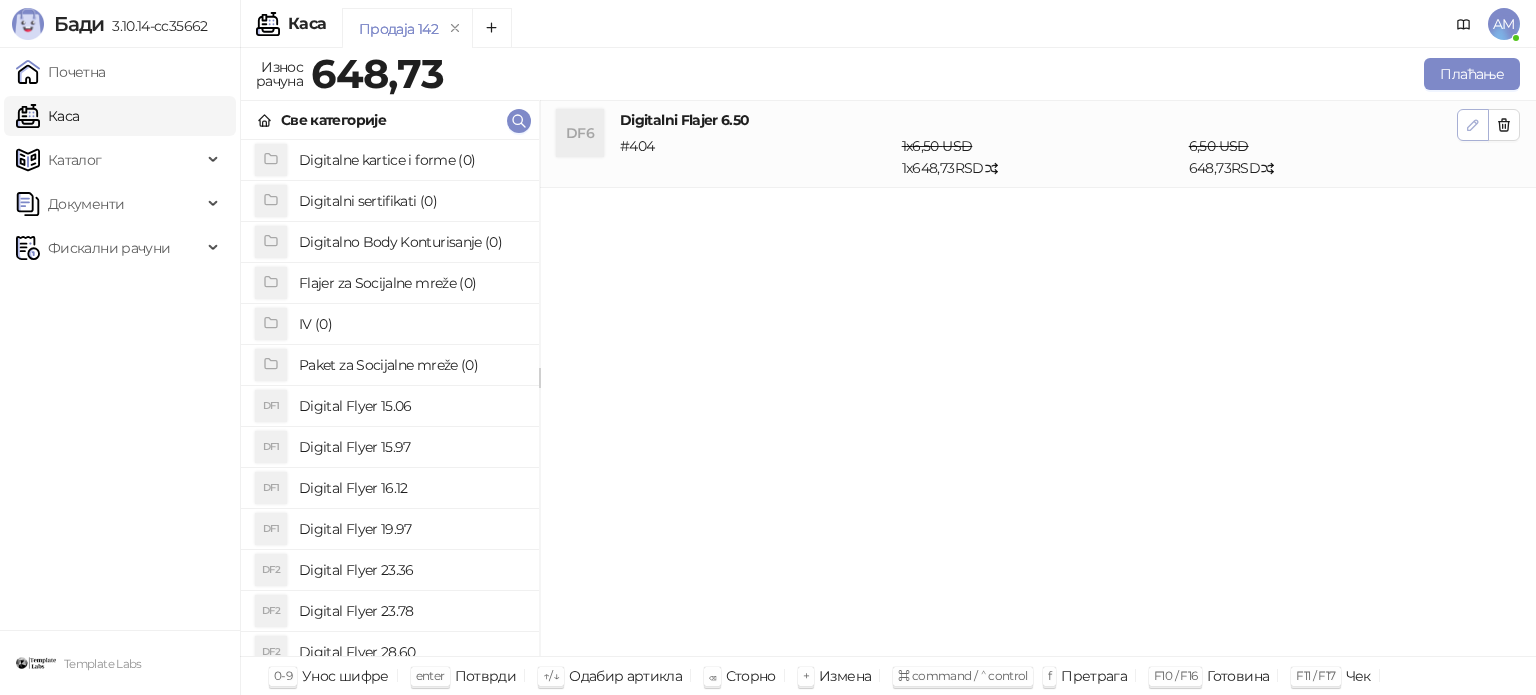 click at bounding box center [1473, 125] 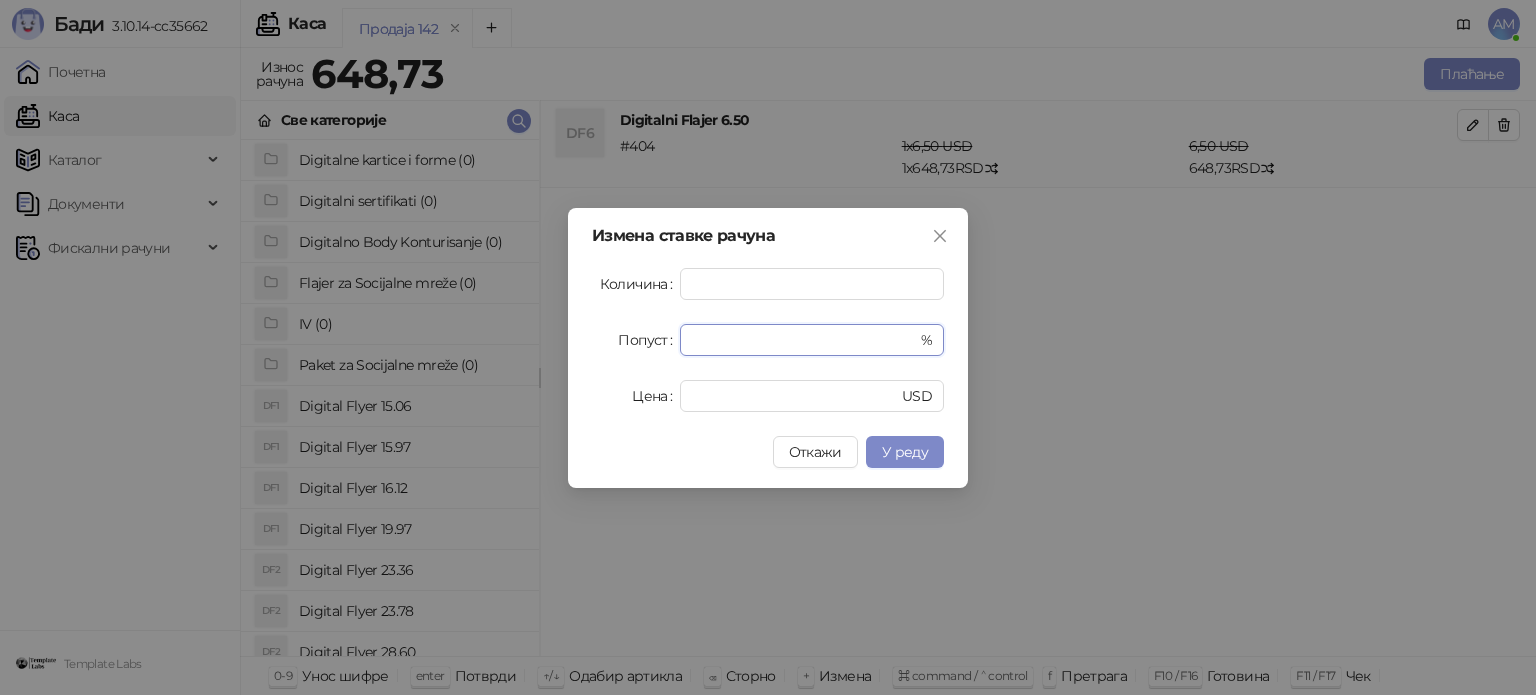drag, startPoint x: 713, startPoint y: 345, endPoint x: 677, endPoint y: 345, distance: 36 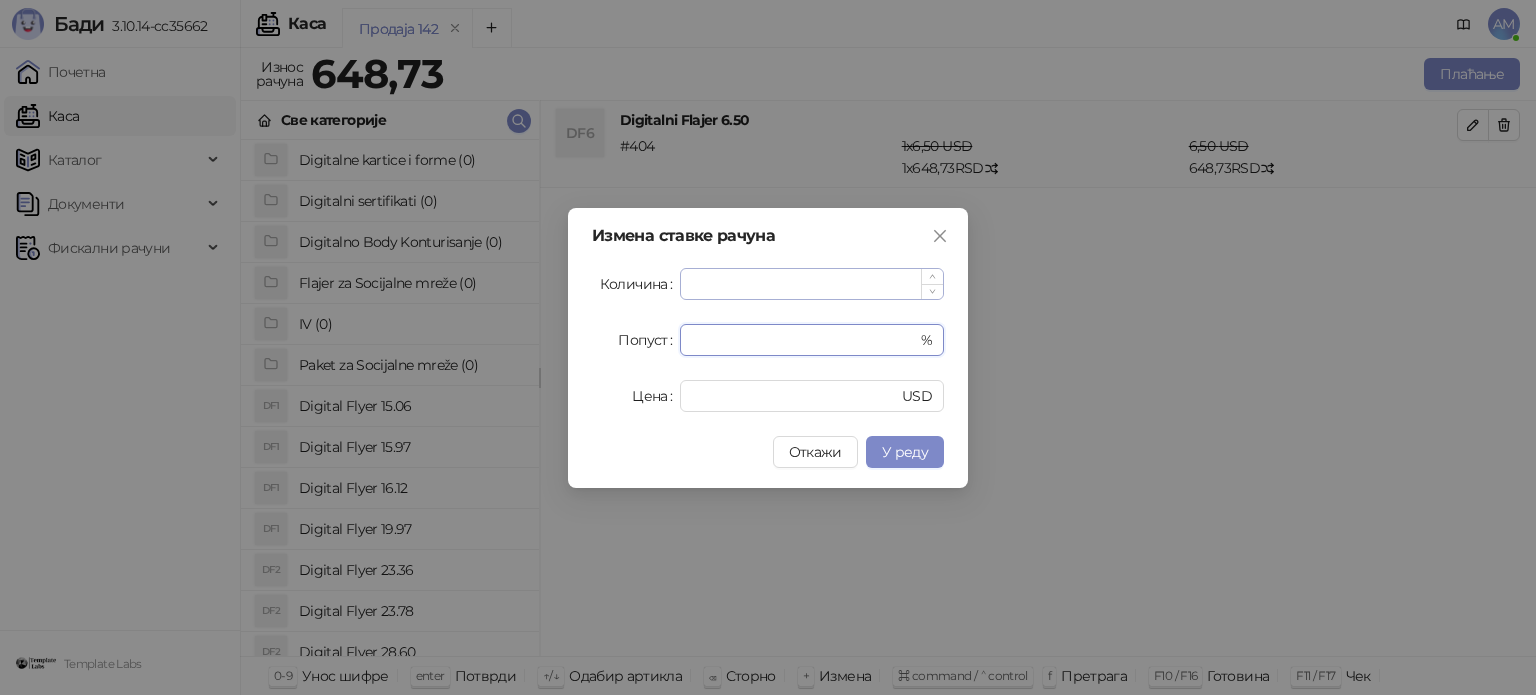 type on "**" 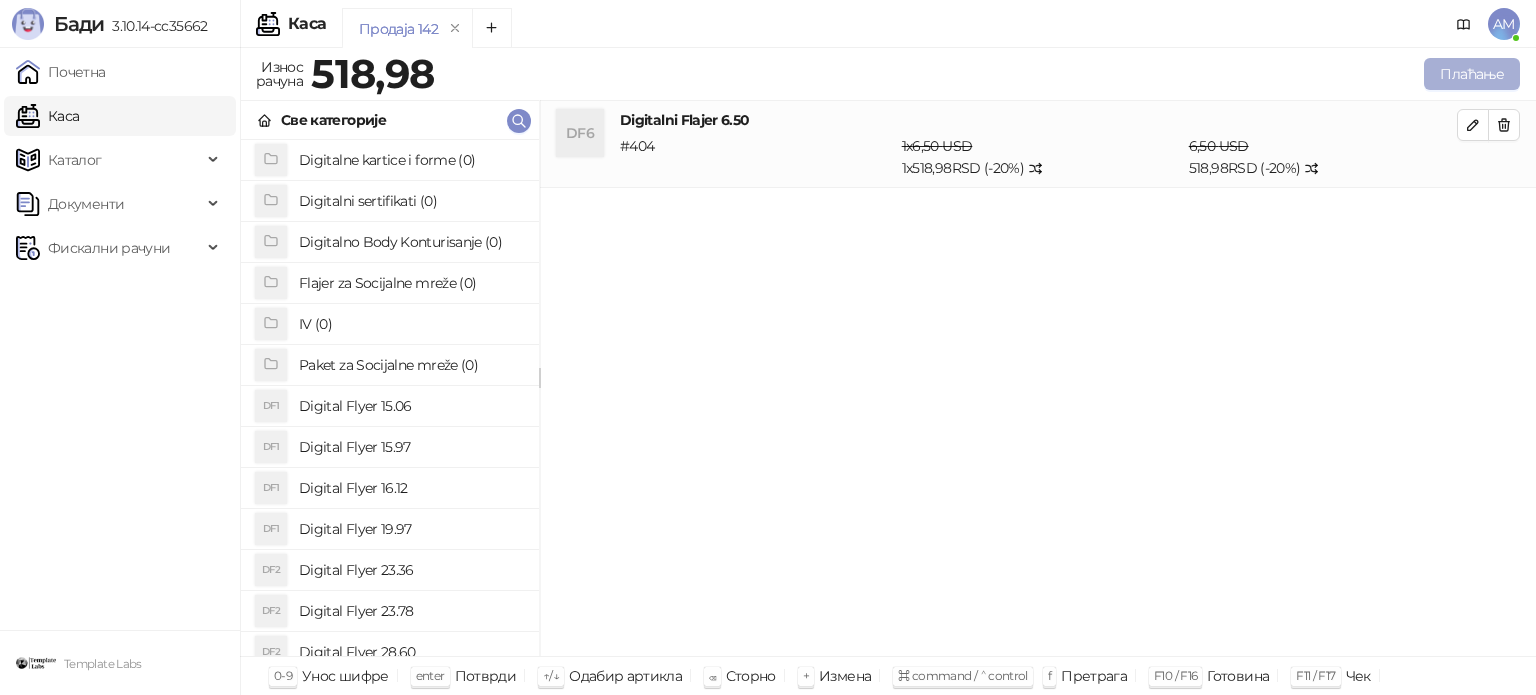 click on "Плаћање" at bounding box center (1472, 74) 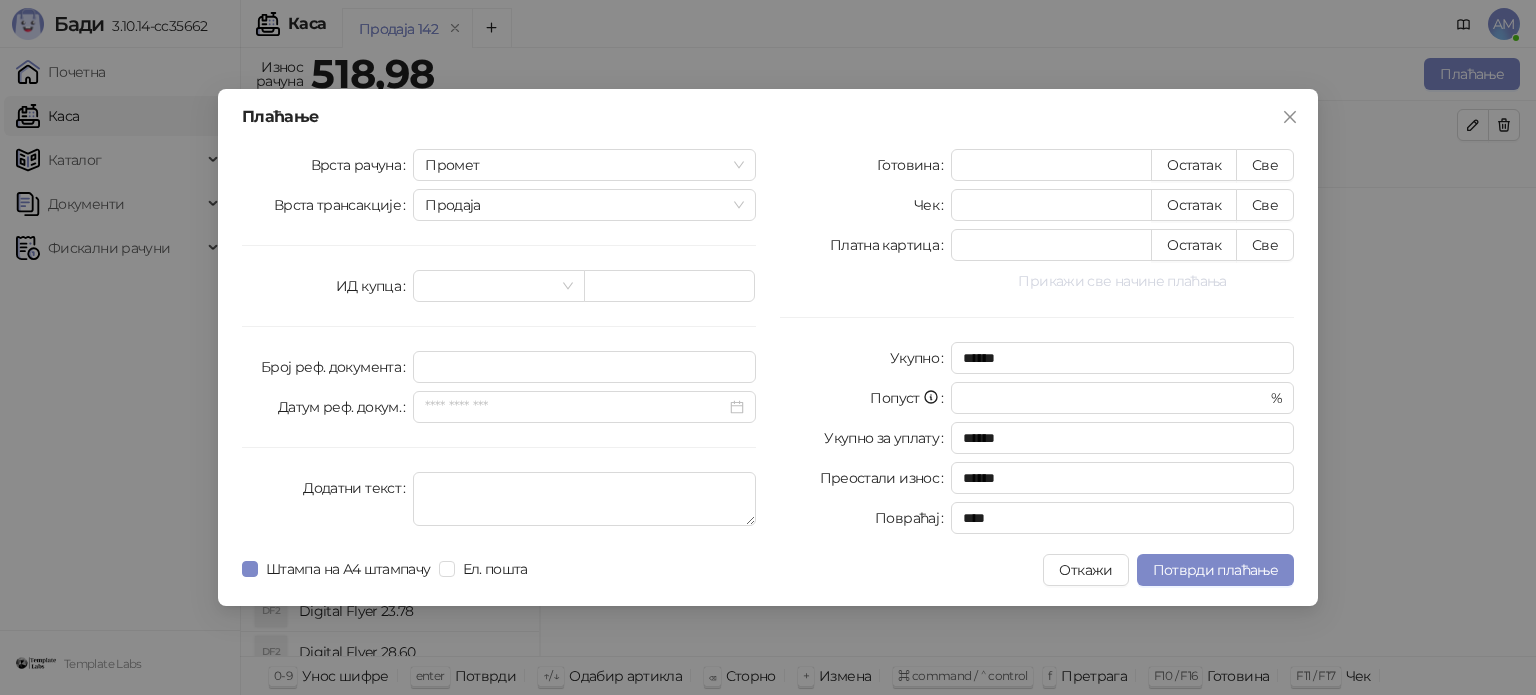 click on "Прикажи све начине плаћања" at bounding box center (1122, 281) 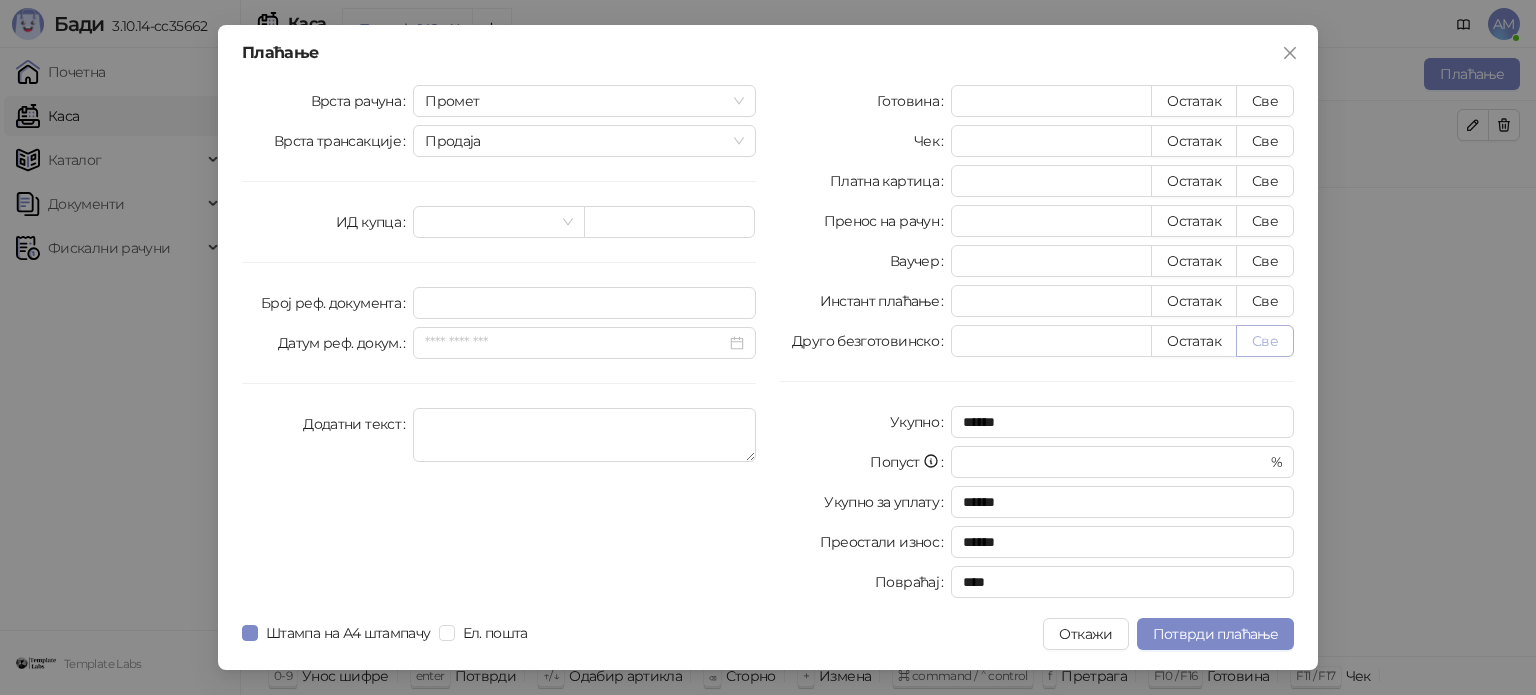 click on "Све" at bounding box center [1265, 341] 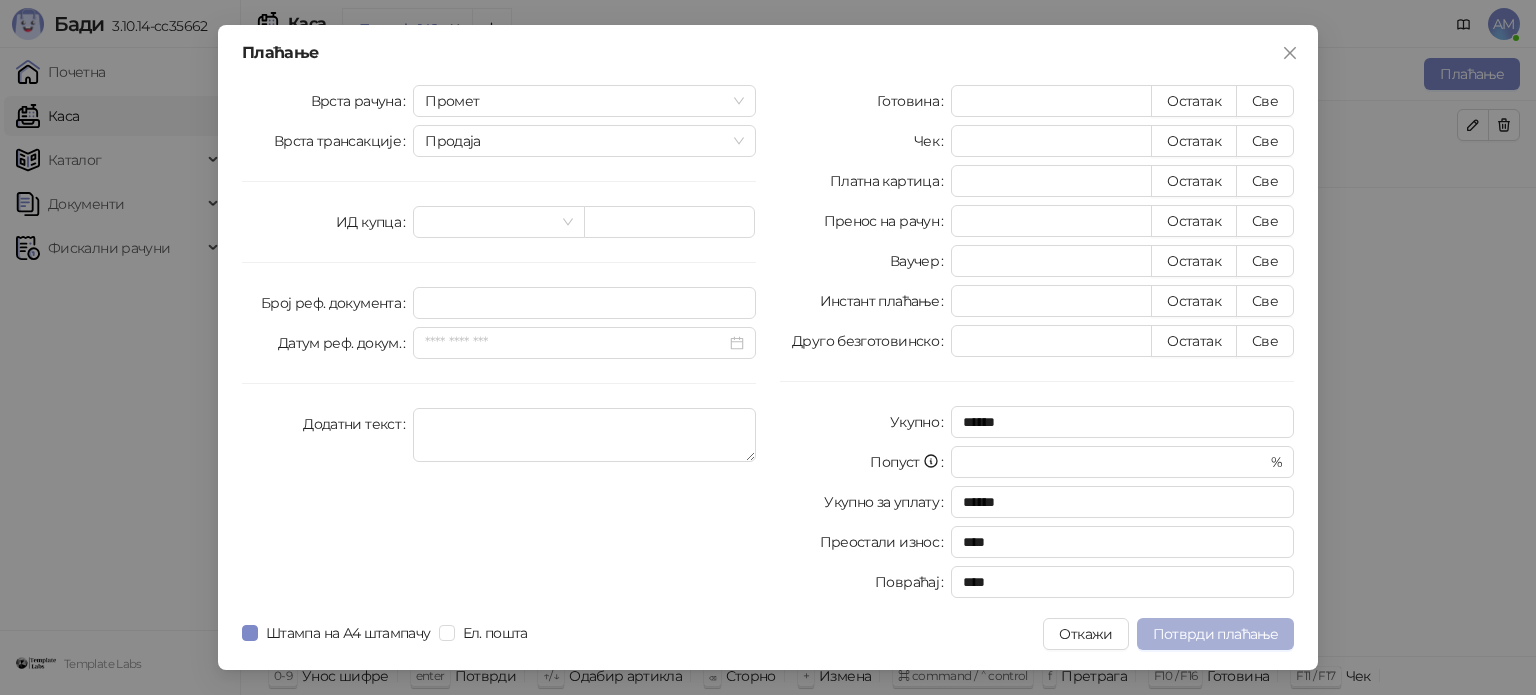 click on "Потврди плаћање" at bounding box center (1215, 634) 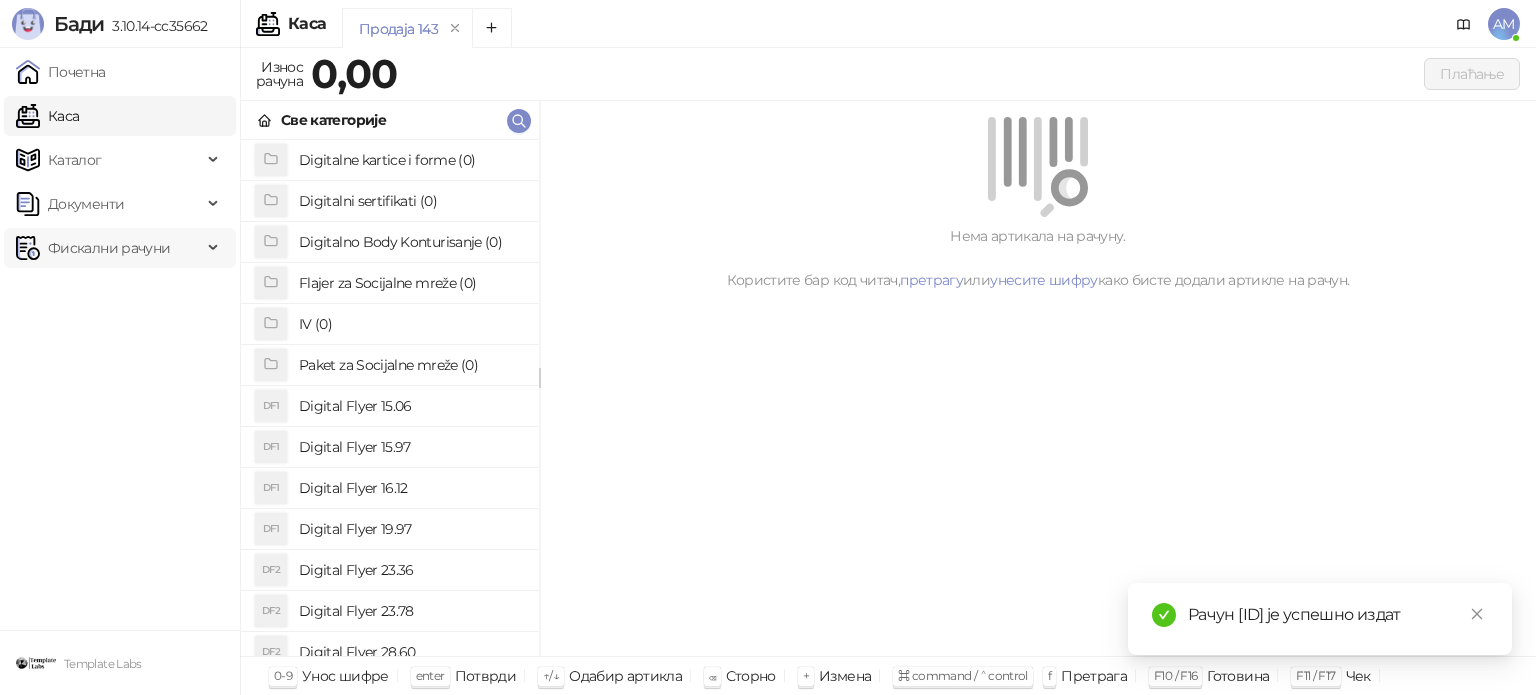 click on "Фискални рачуни" at bounding box center [109, 248] 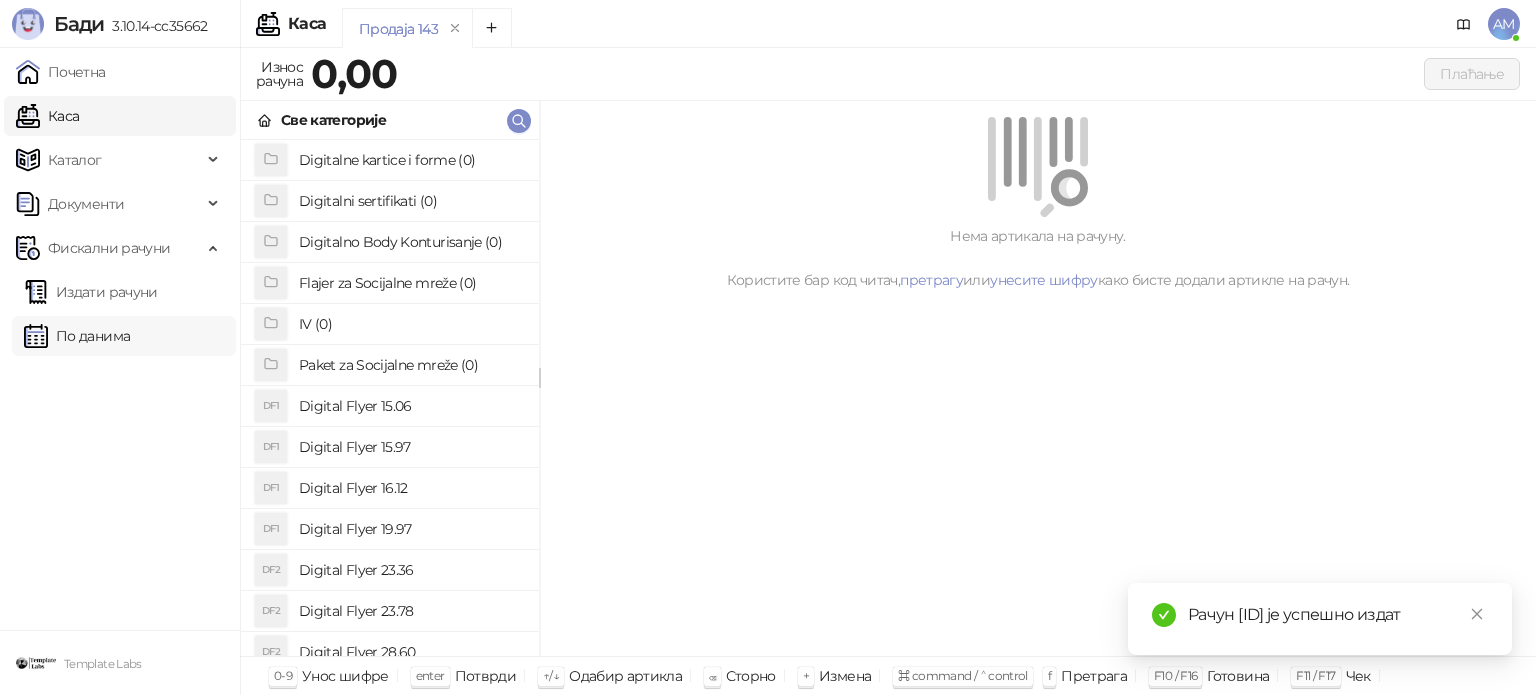 click on "По данима" at bounding box center (77, 336) 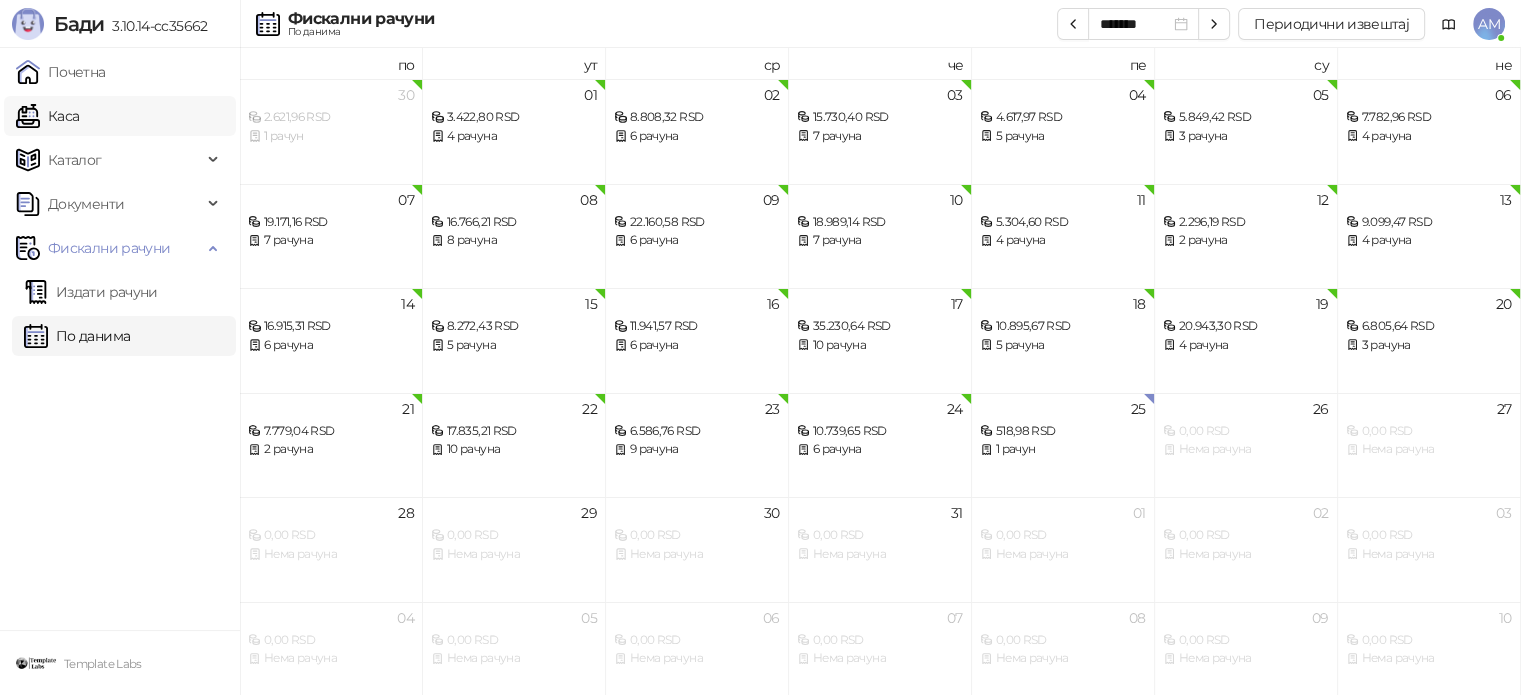 click on "Каса" at bounding box center [47, 116] 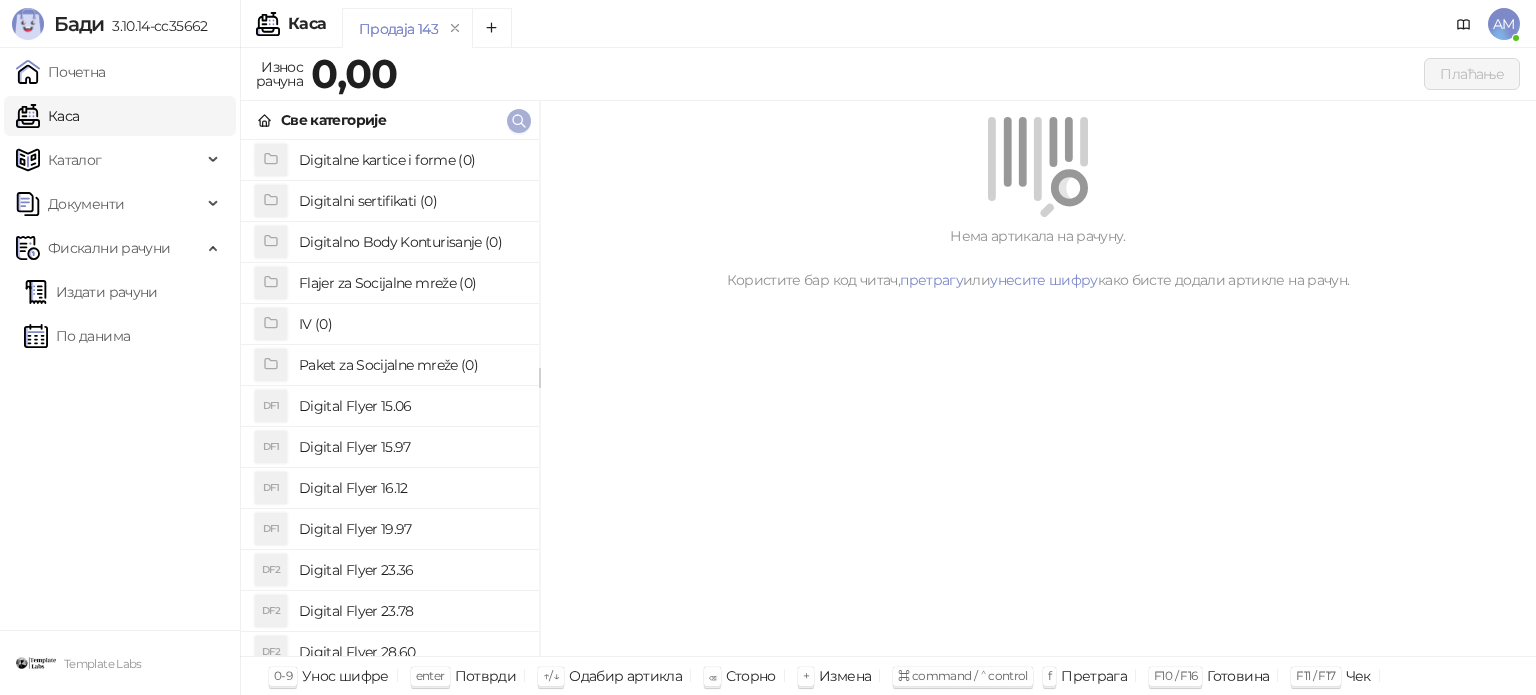 click 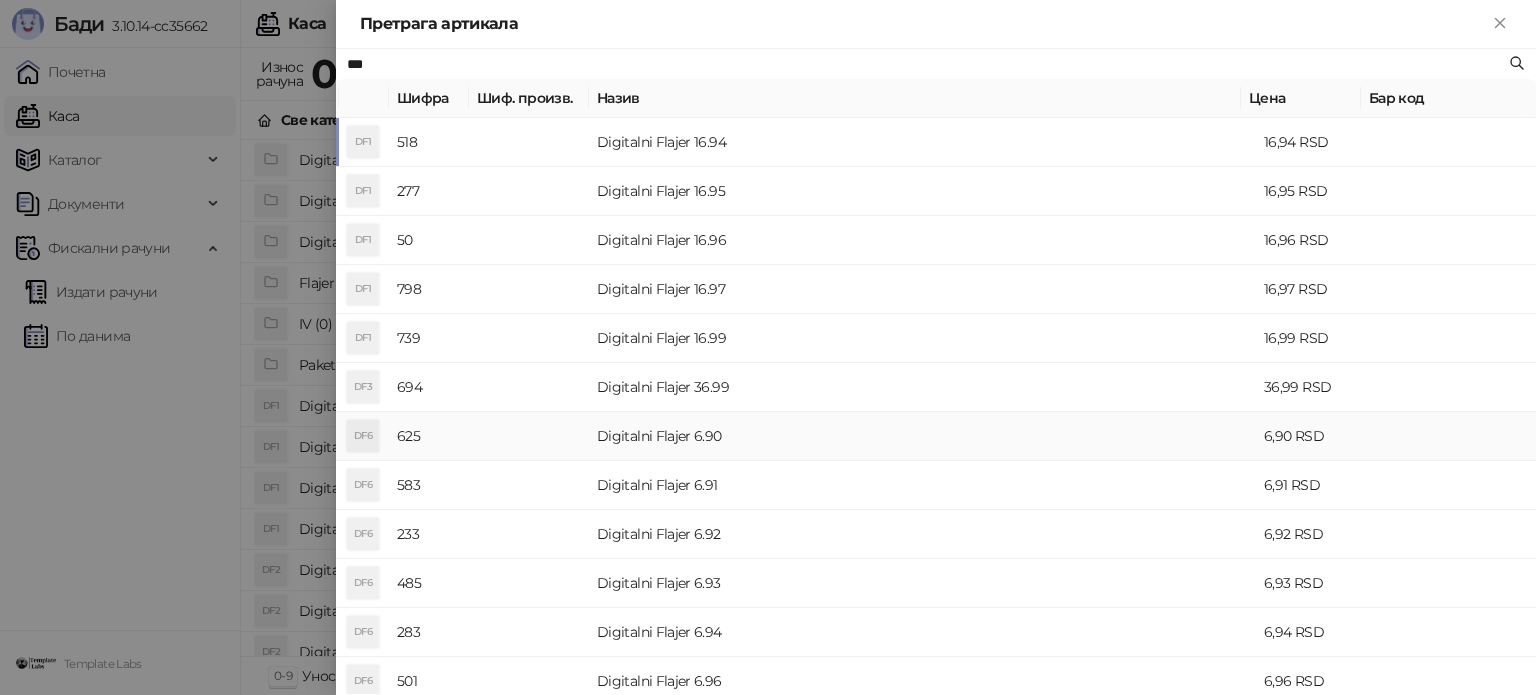 type on "***" 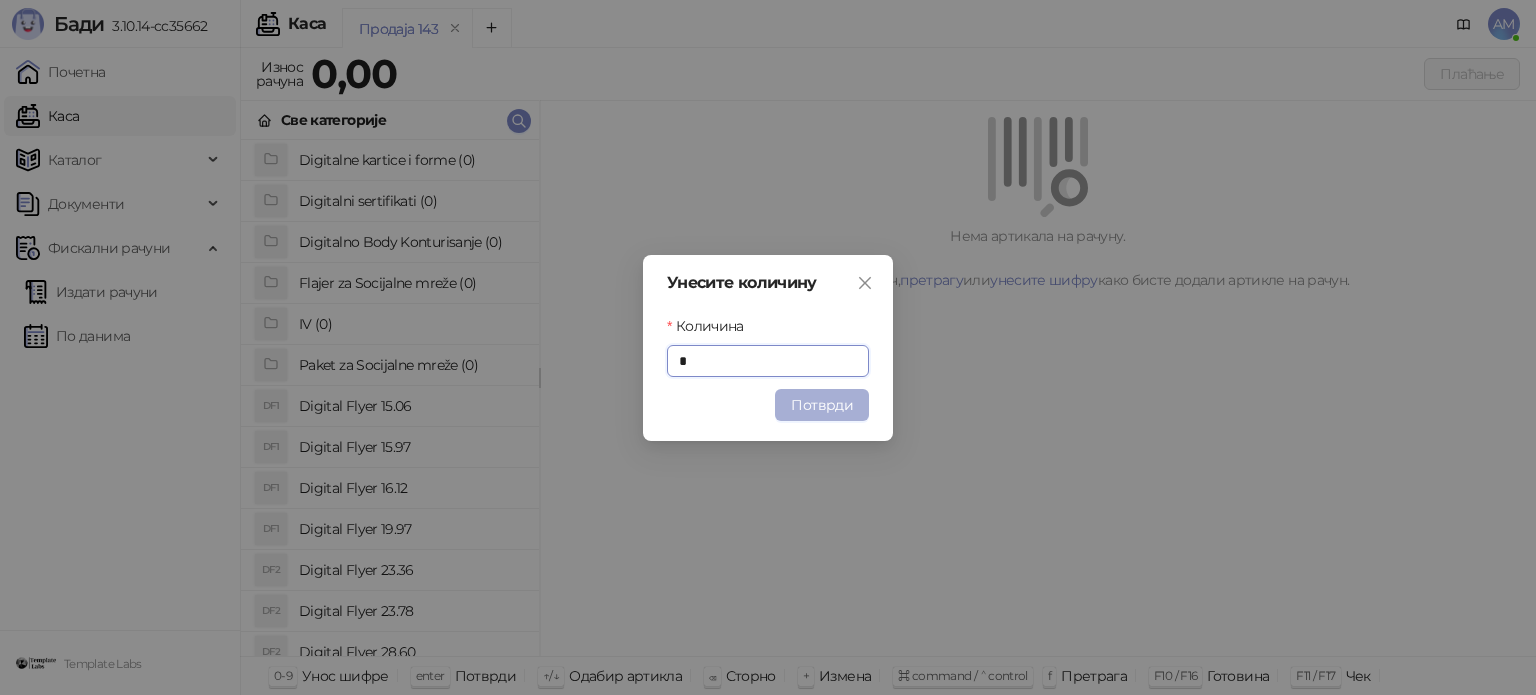 click on "Потврди" at bounding box center (822, 405) 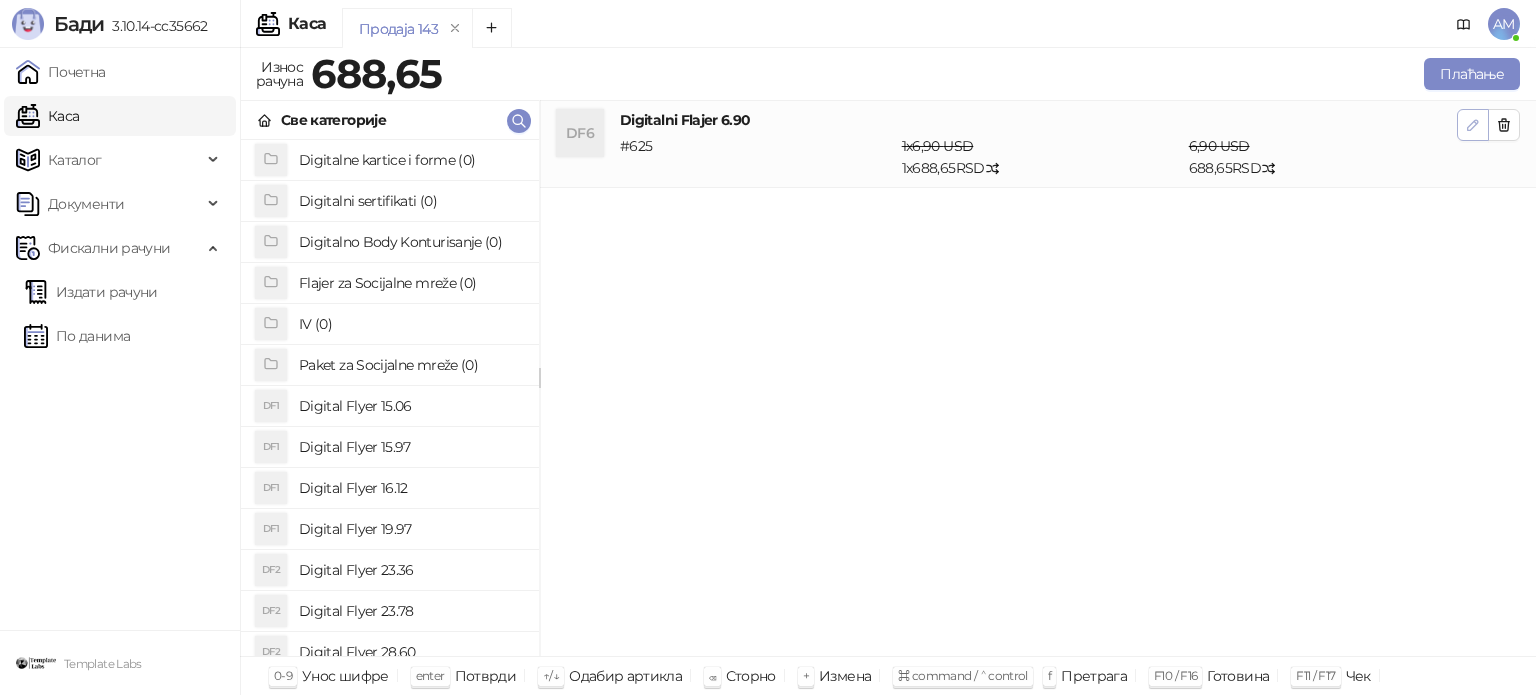 click 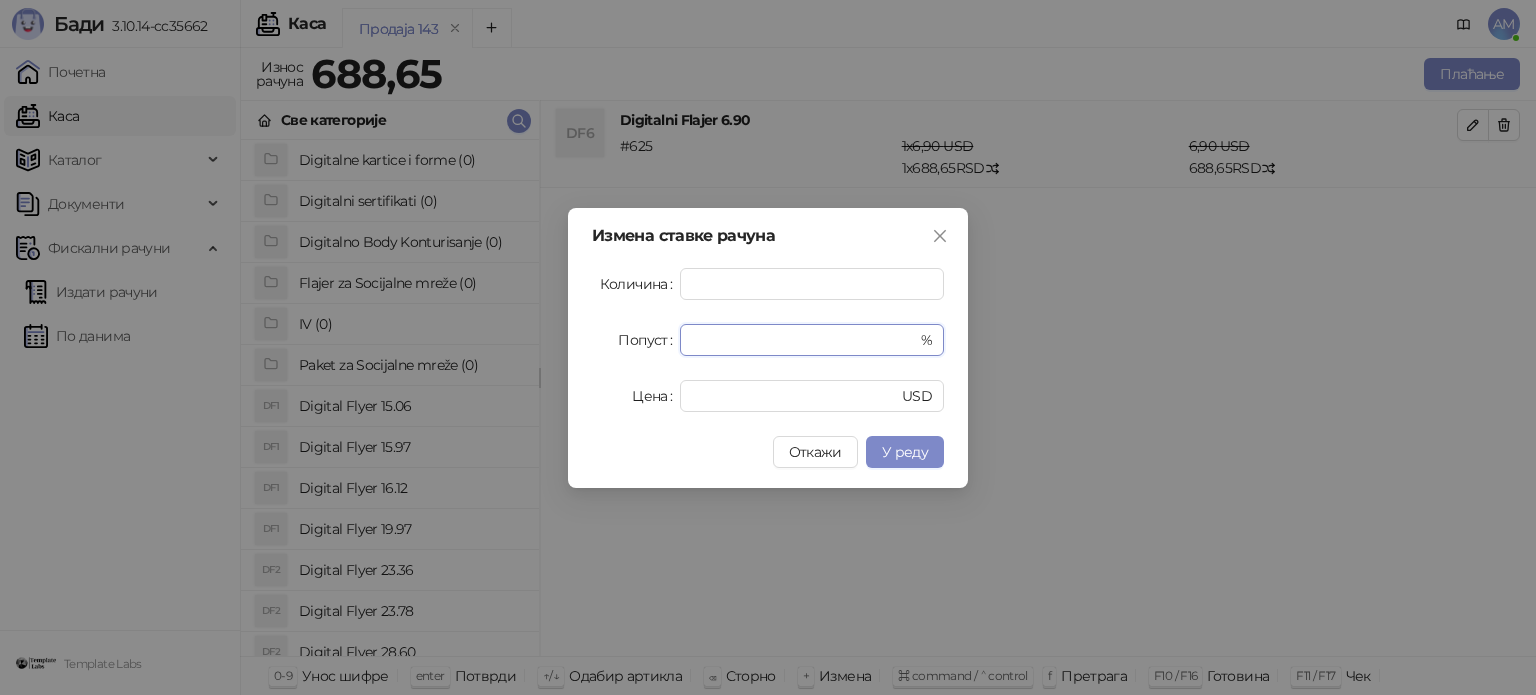 click on "Попуст * %" at bounding box center [768, 340] 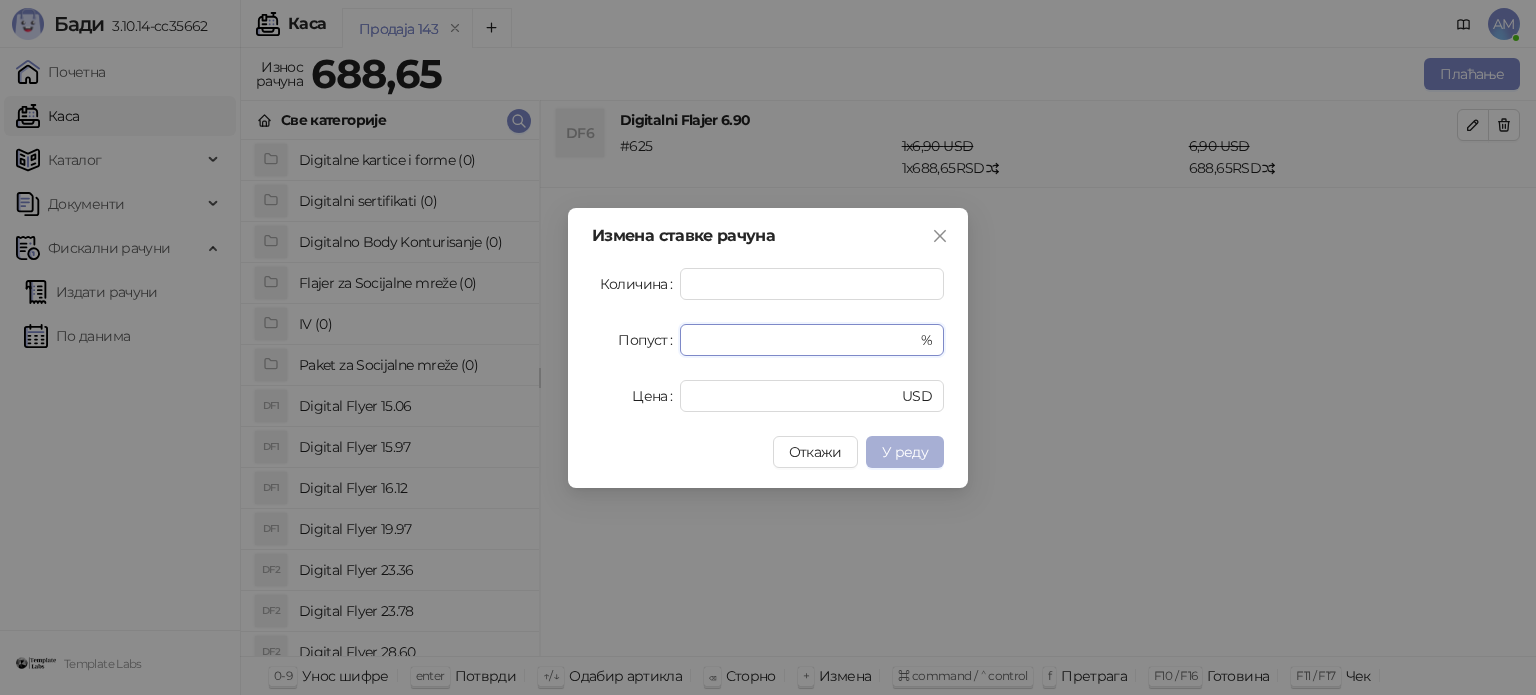 type on "**" 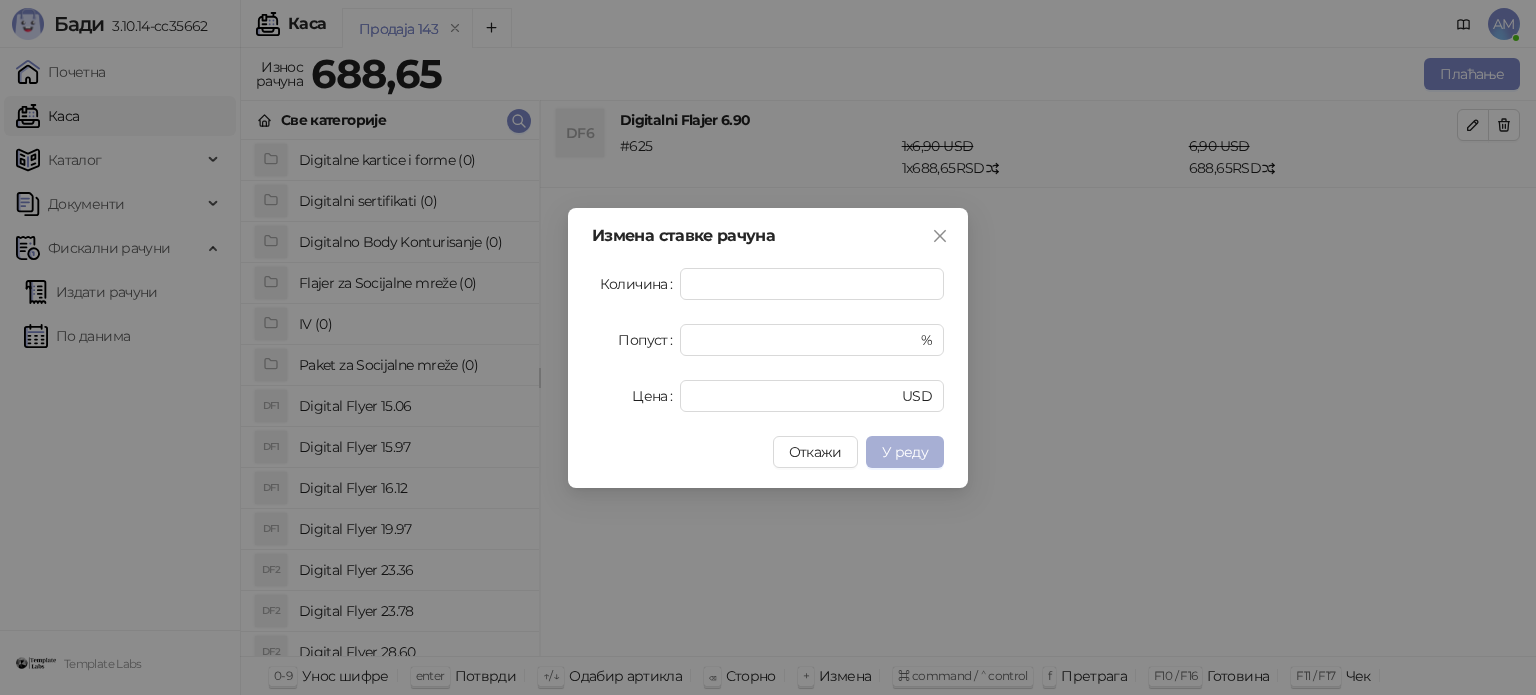 click on "У реду" at bounding box center [905, 452] 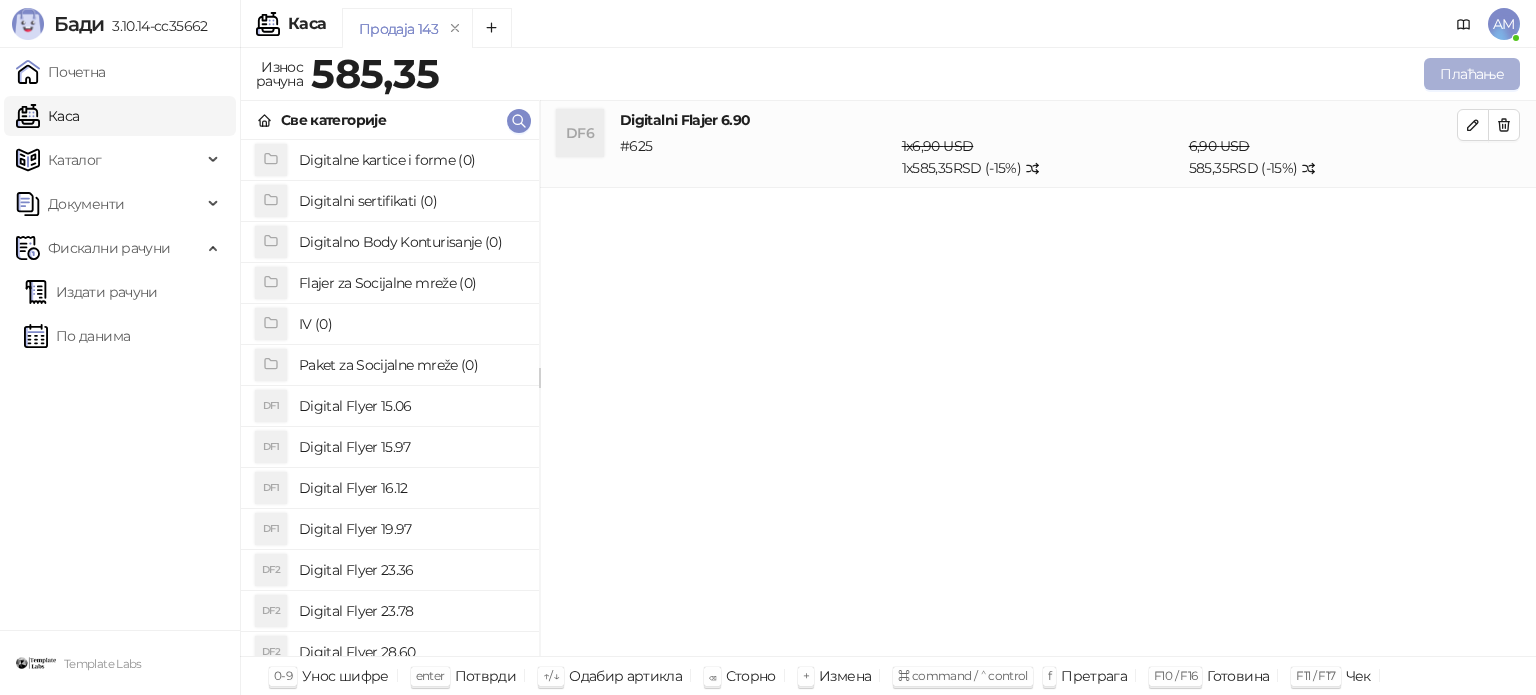 click on "Плаћање" at bounding box center (1472, 74) 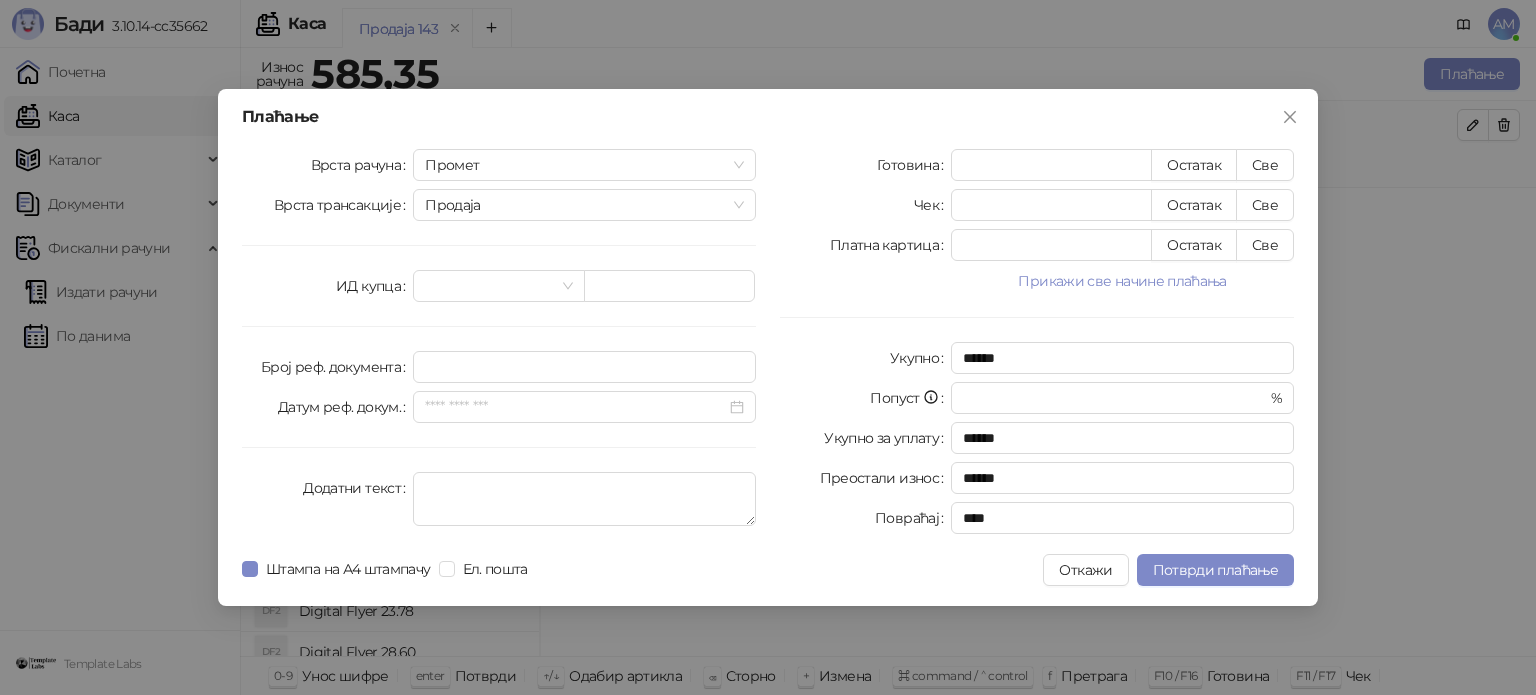 drag, startPoint x: 1128, startPoint y: 283, endPoint x: 1148, endPoint y: 283, distance: 20 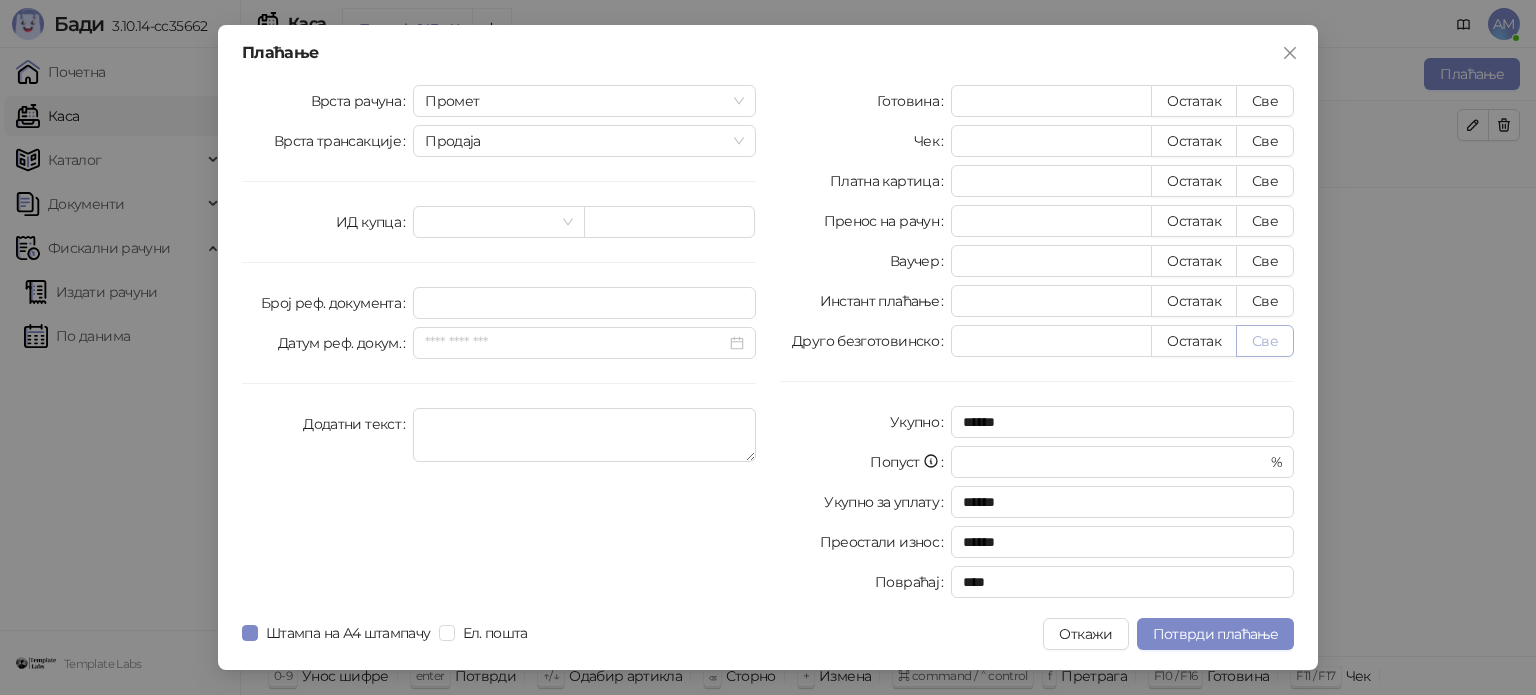 click on "Све" at bounding box center [1265, 341] 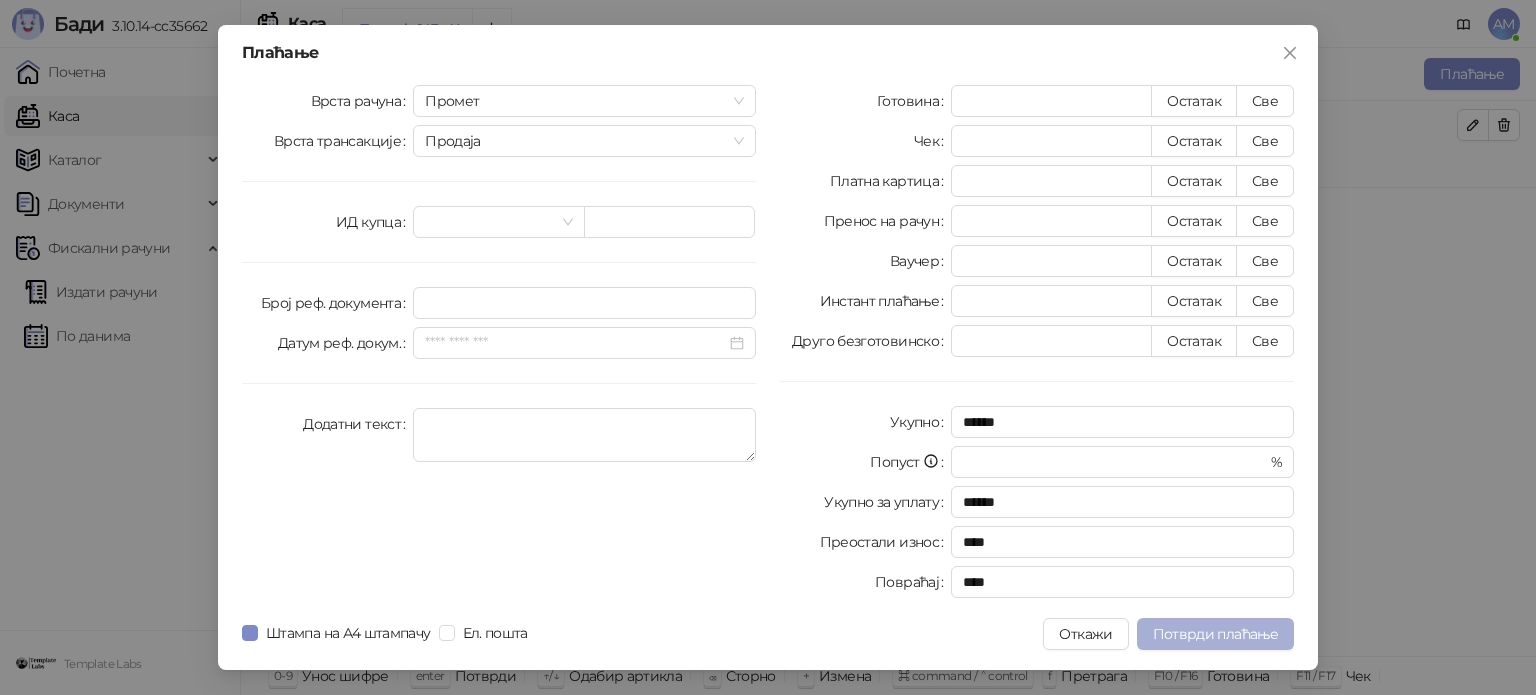 click on "Потврди плаћање" at bounding box center (1215, 634) 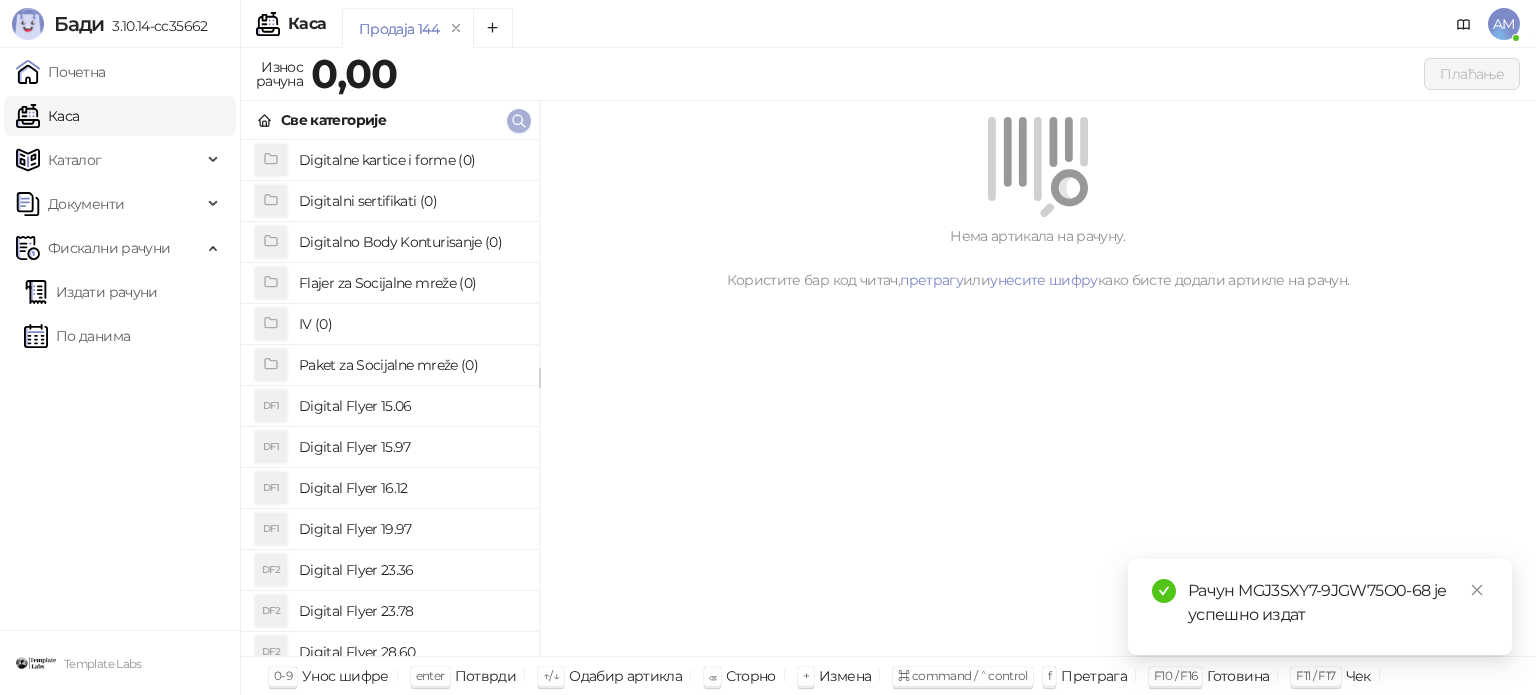 click 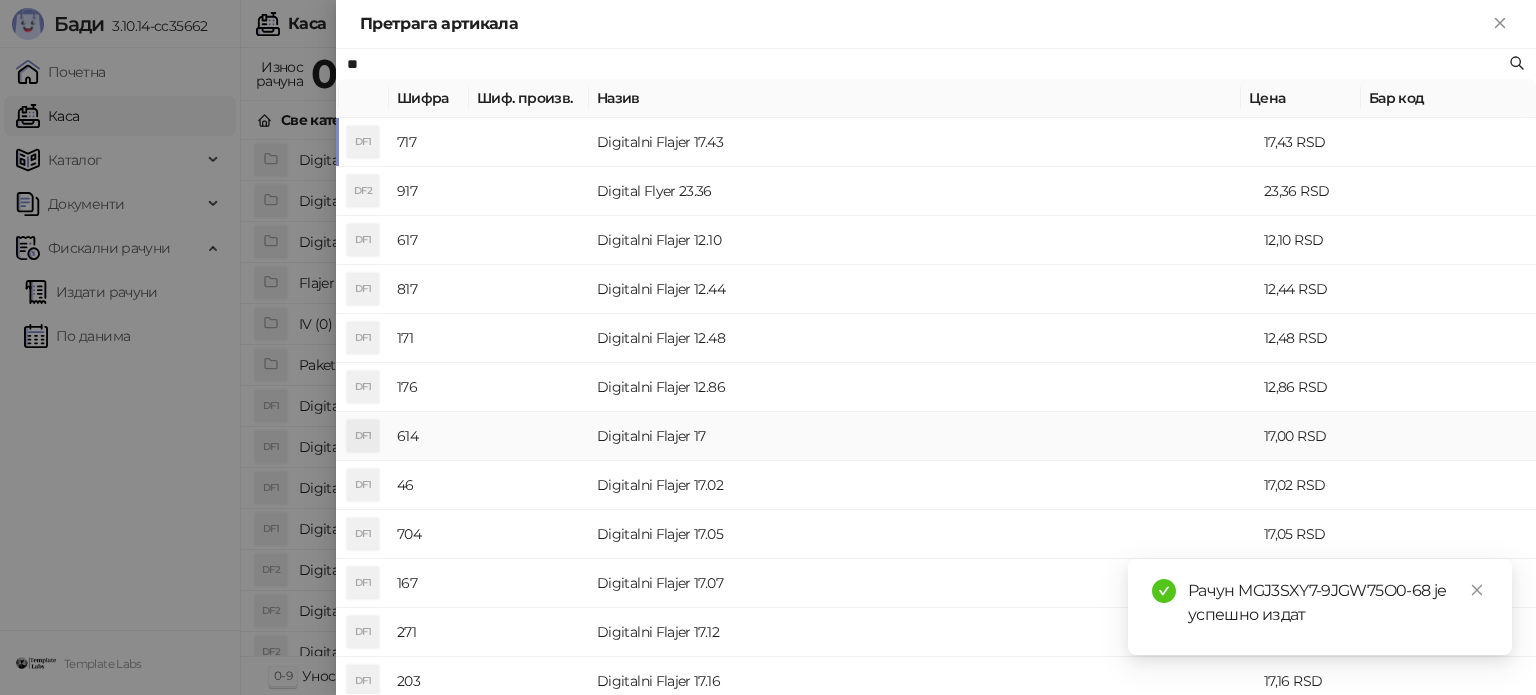 type on "**" 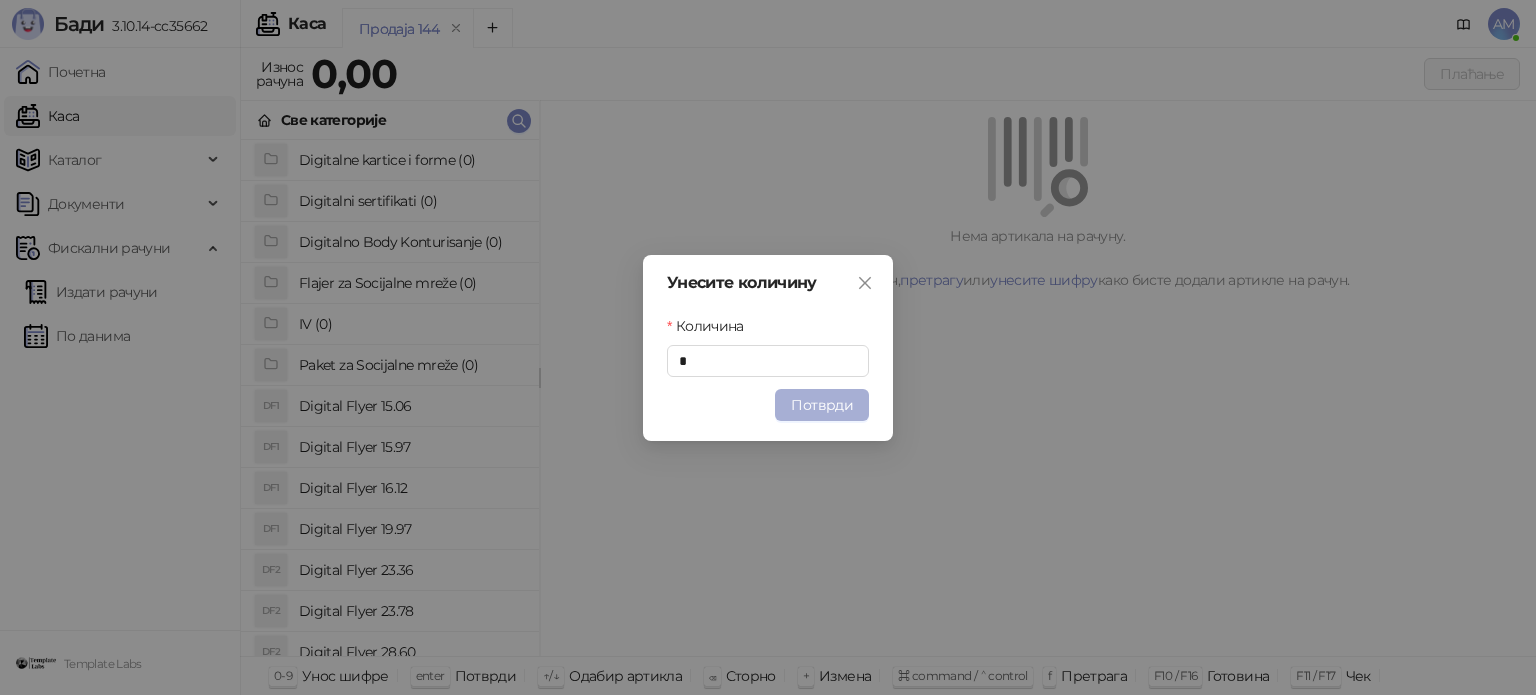 click on "Потврди" at bounding box center [822, 405] 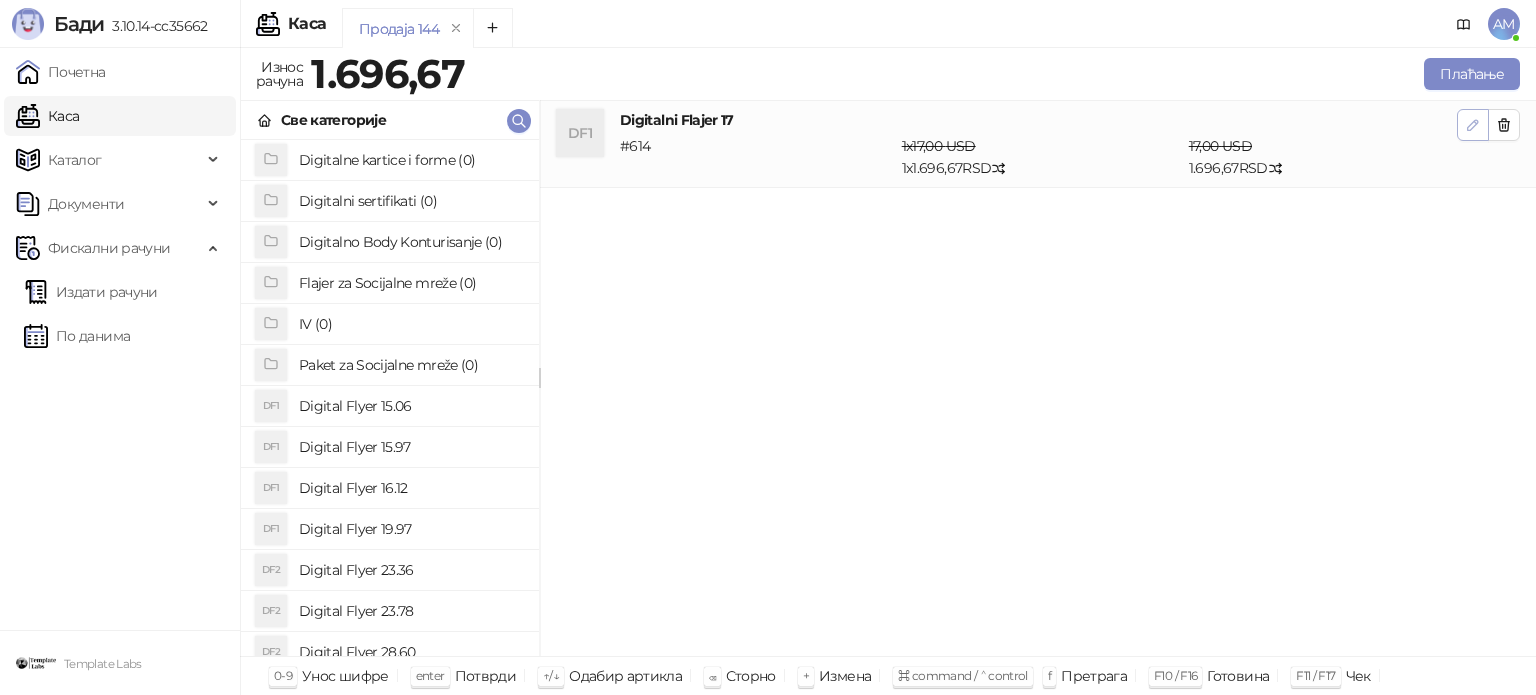 click at bounding box center [1473, 125] 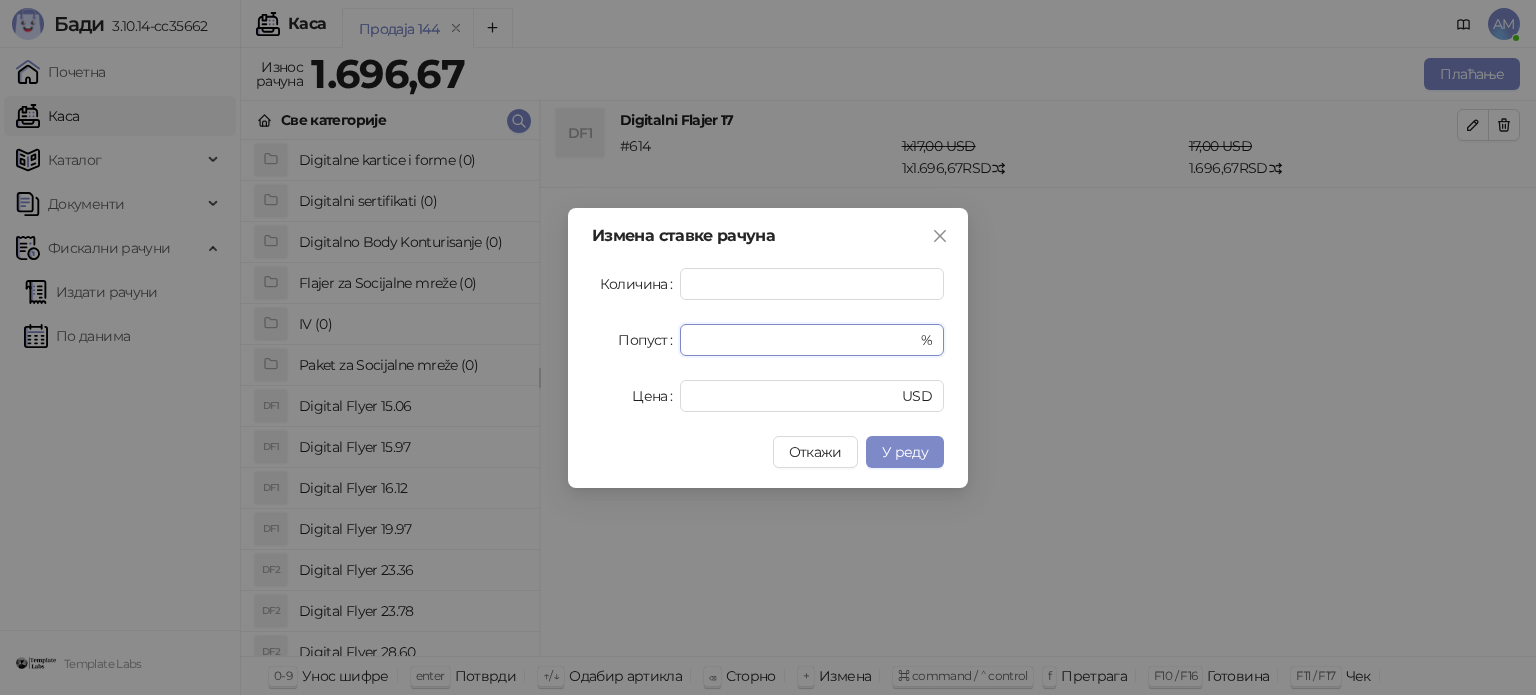 drag, startPoint x: 691, startPoint y: 330, endPoint x: 652, endPoint y: 339, distance: 40.024994 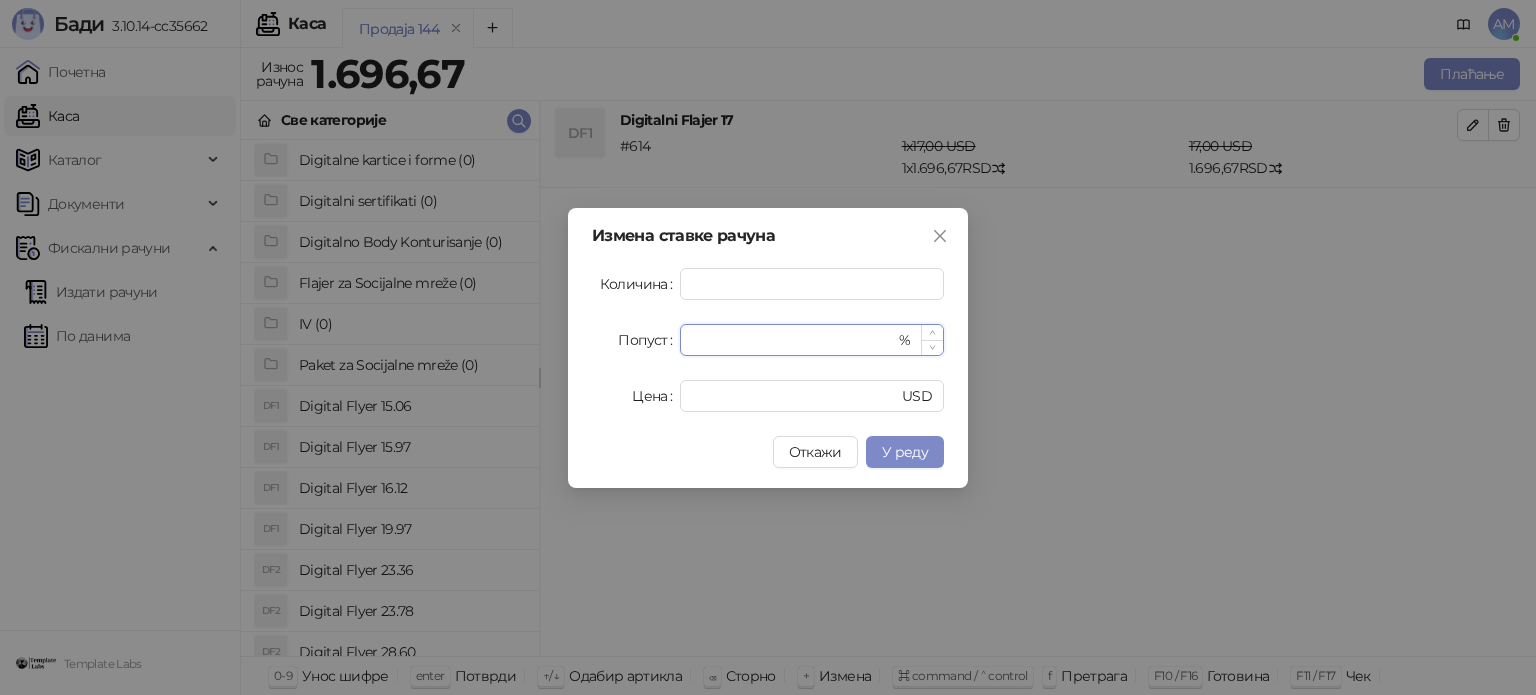 type on "**" 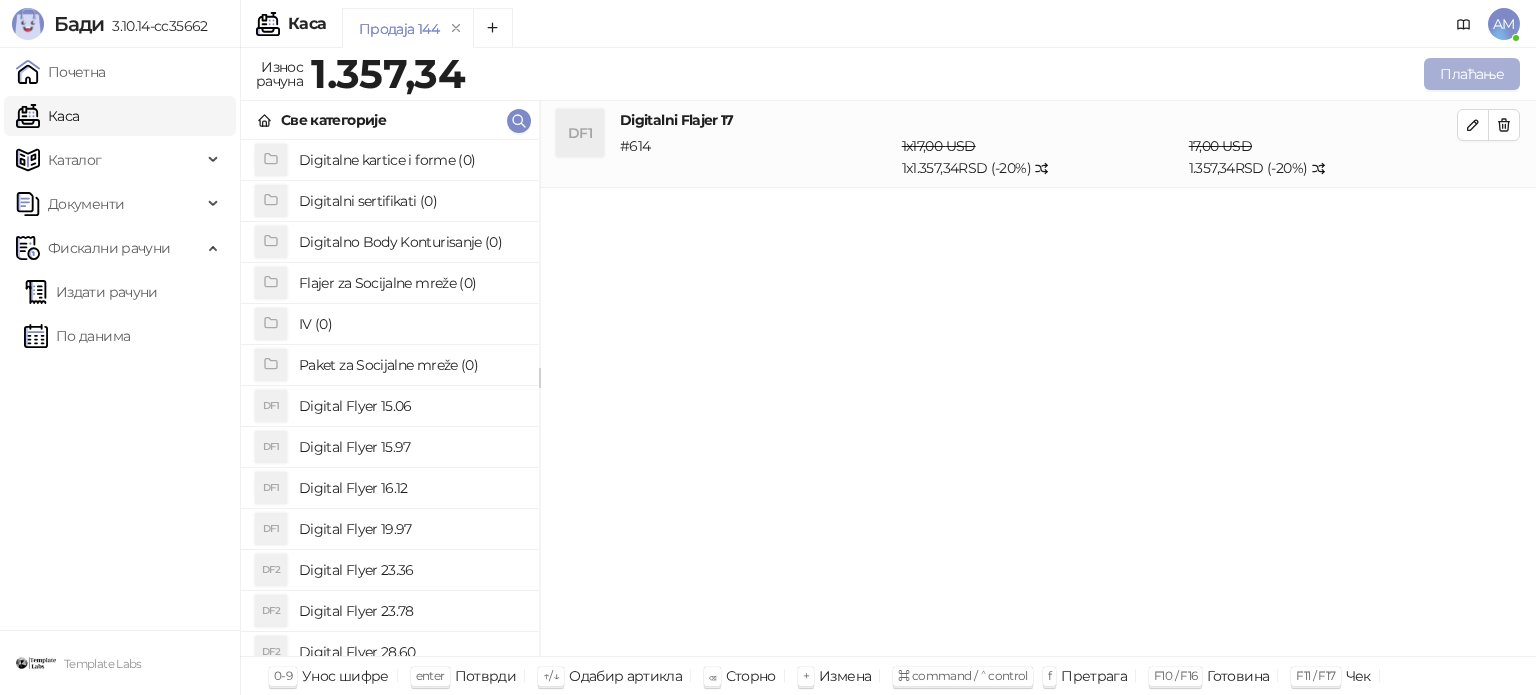 click on "Плаћање" at bounding box center [1472, 74] 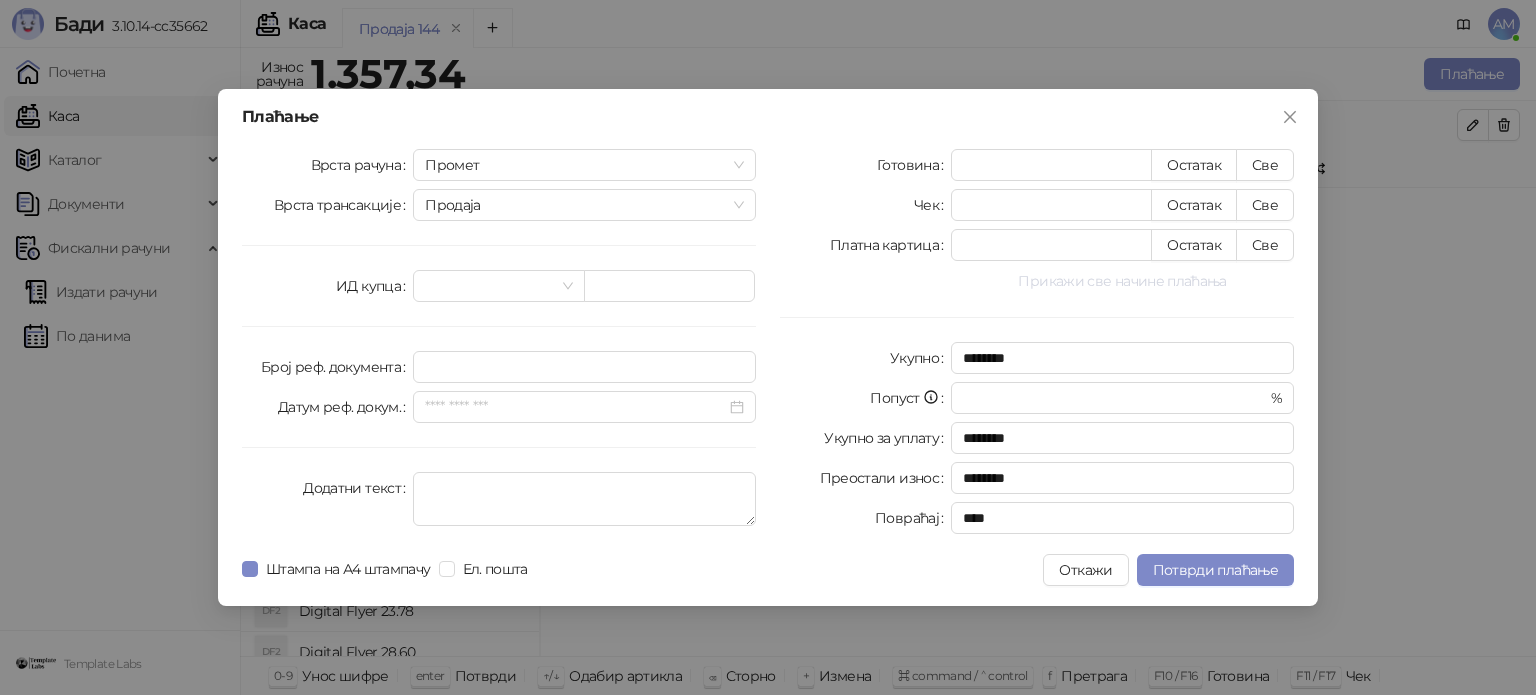 click on "Прикажи све начине плаћања" at bounding box center [1122, 281] 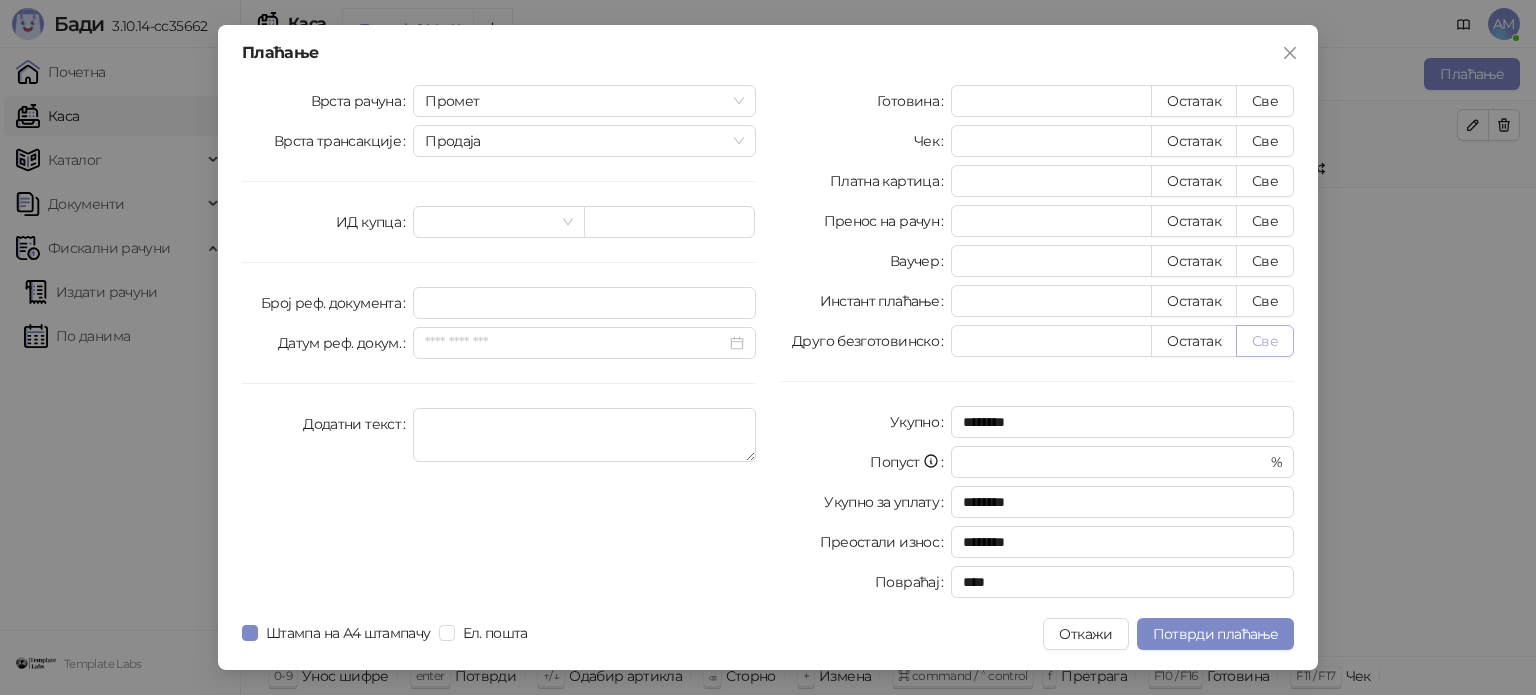 click on "Све" at bounding box center [1265, 341] 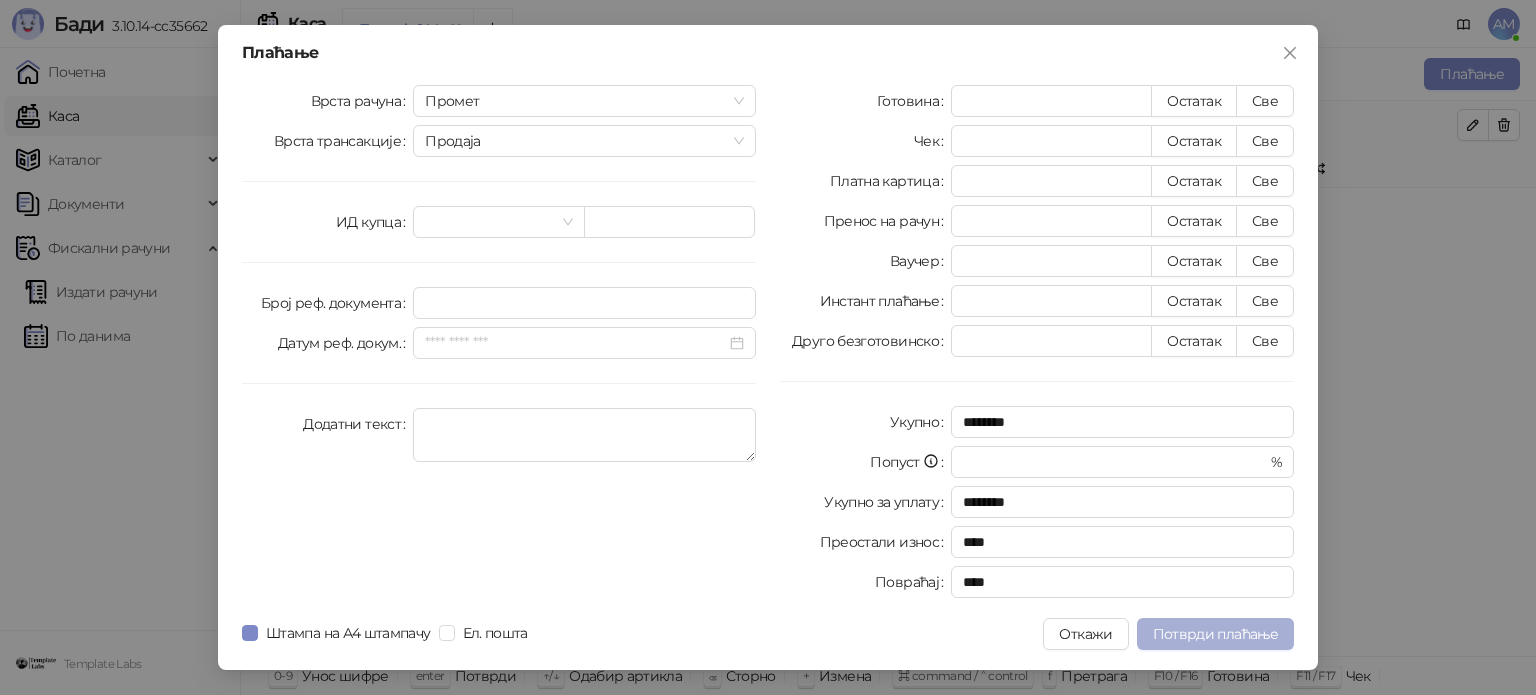 click on "Потврди плаћање" at bounding box center (1215, 634) 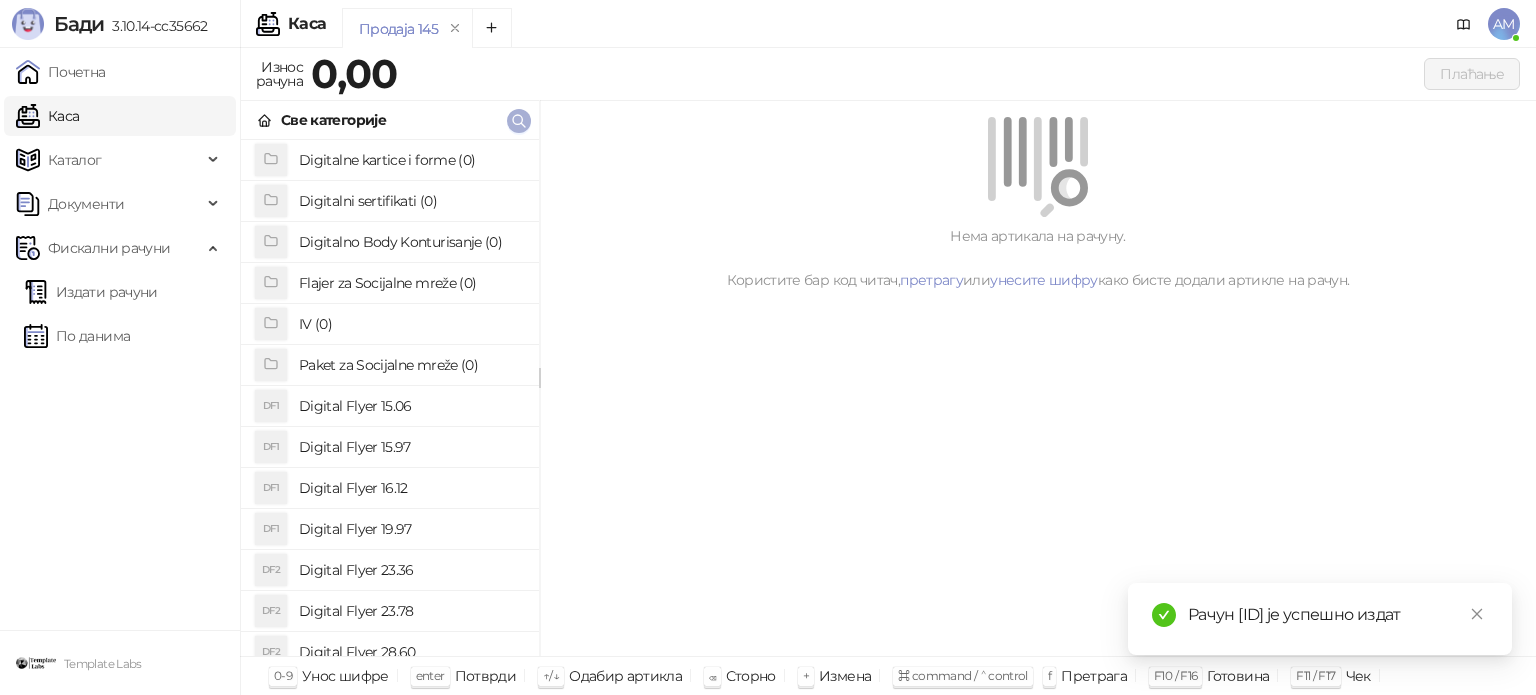 click 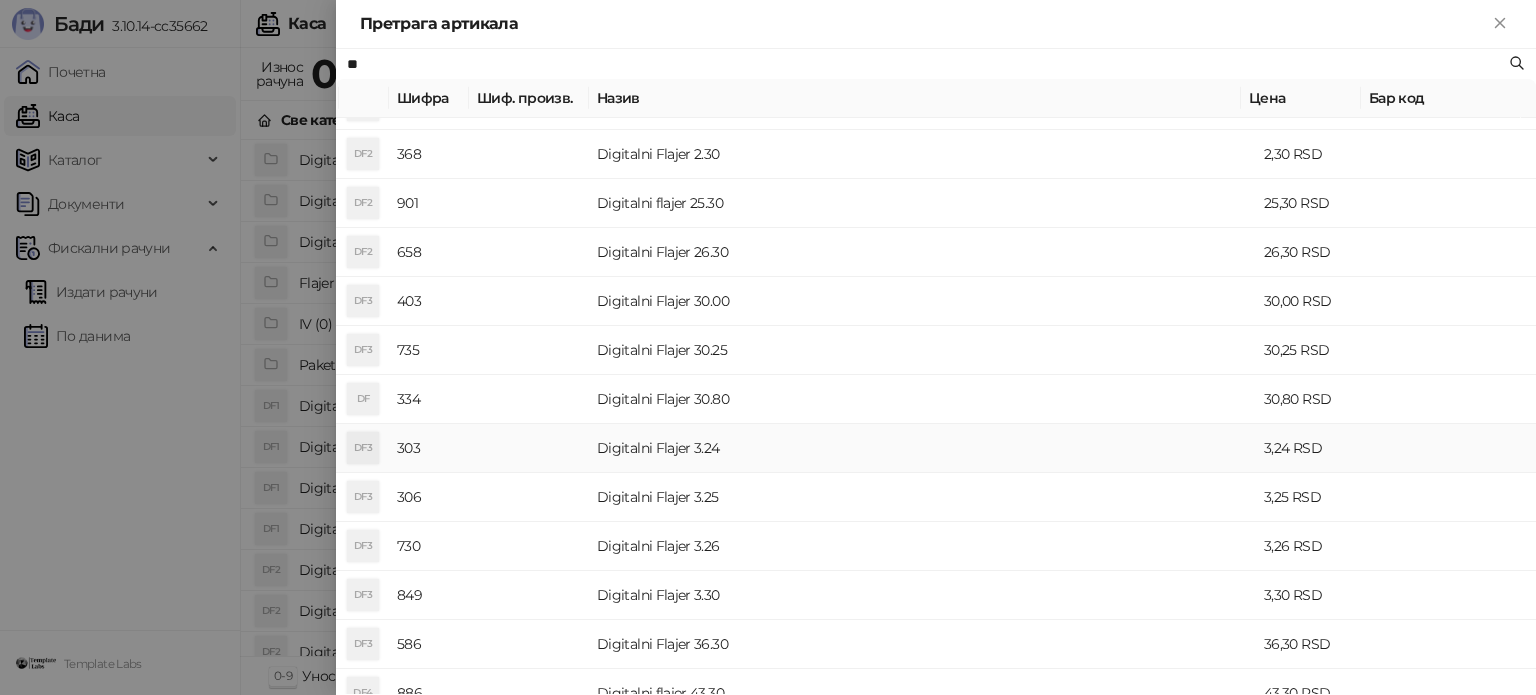 scroll, scrollTop: 700, scrollLeft: 0, axis: vertical 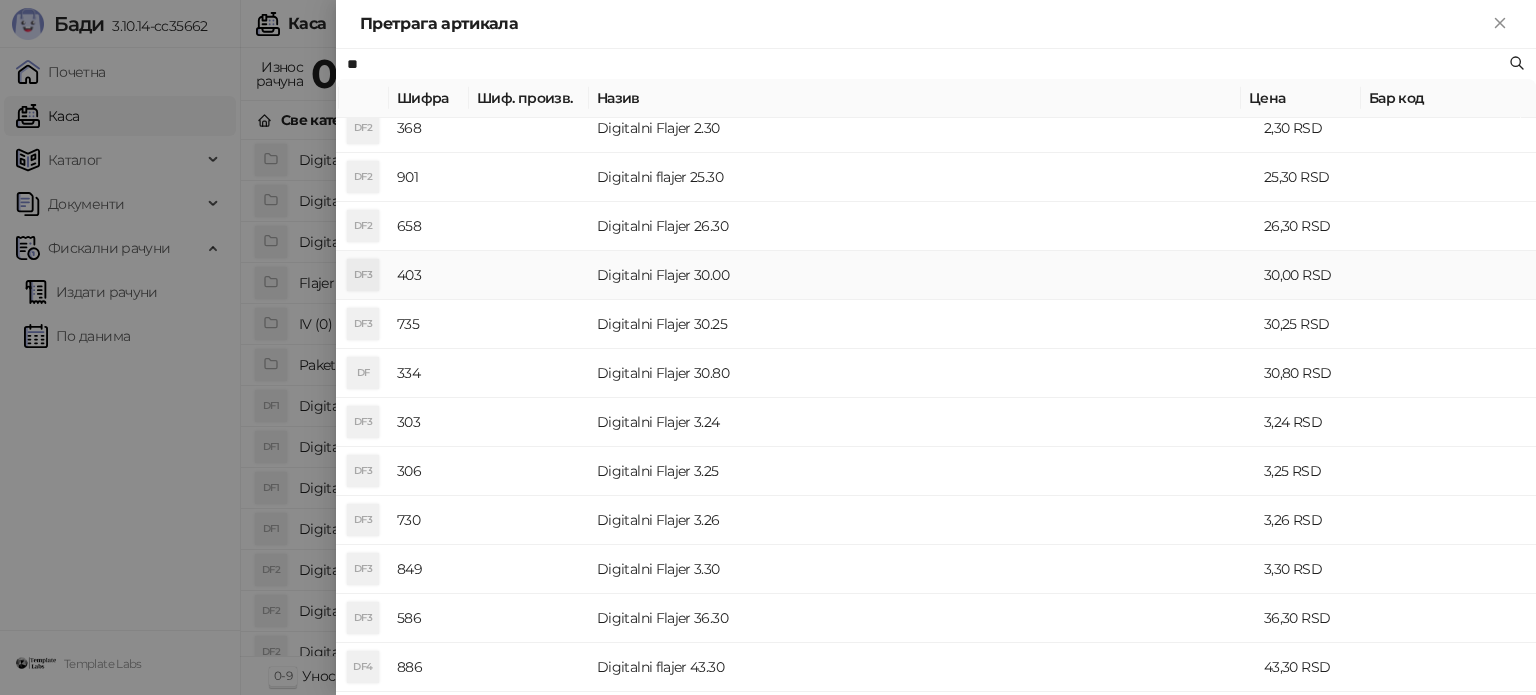 type on "**" 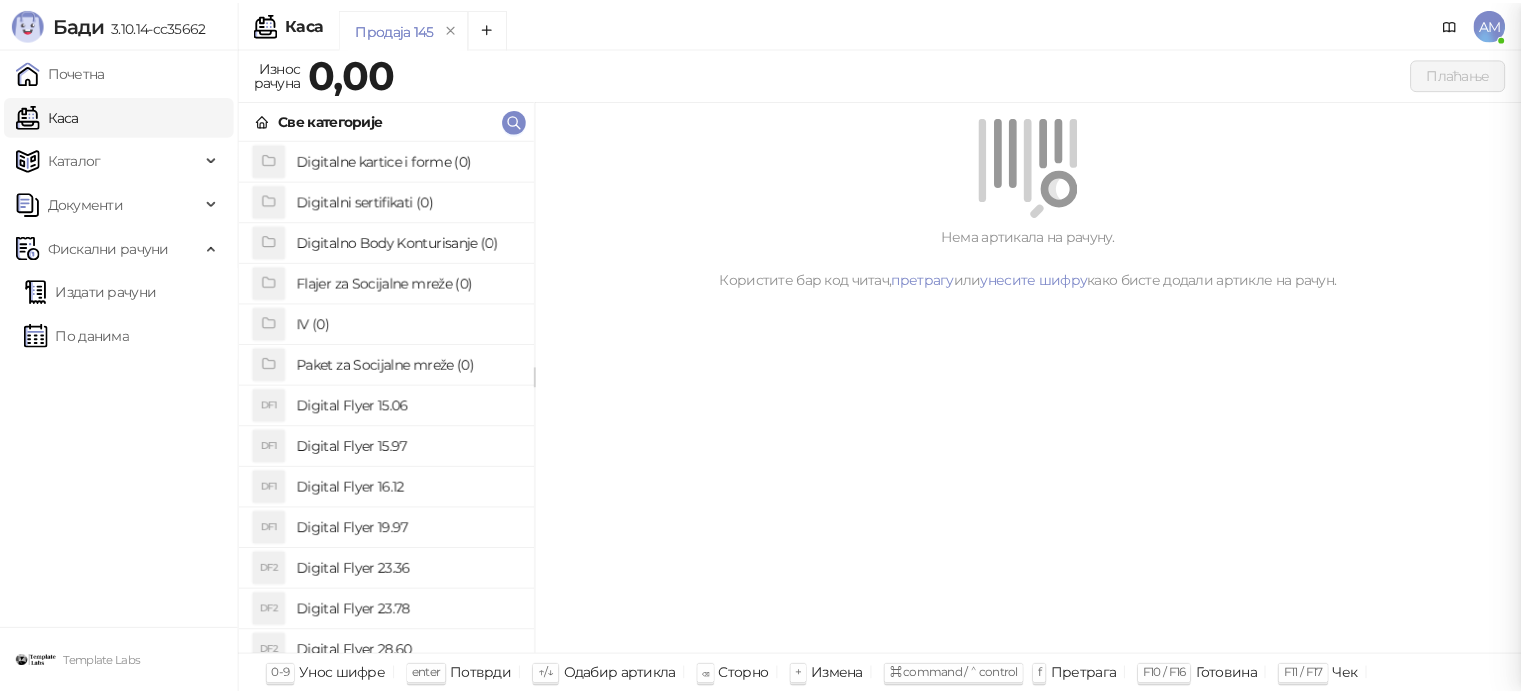 scroll, scrollTop: 0, scrollLeft: 0, axis: both 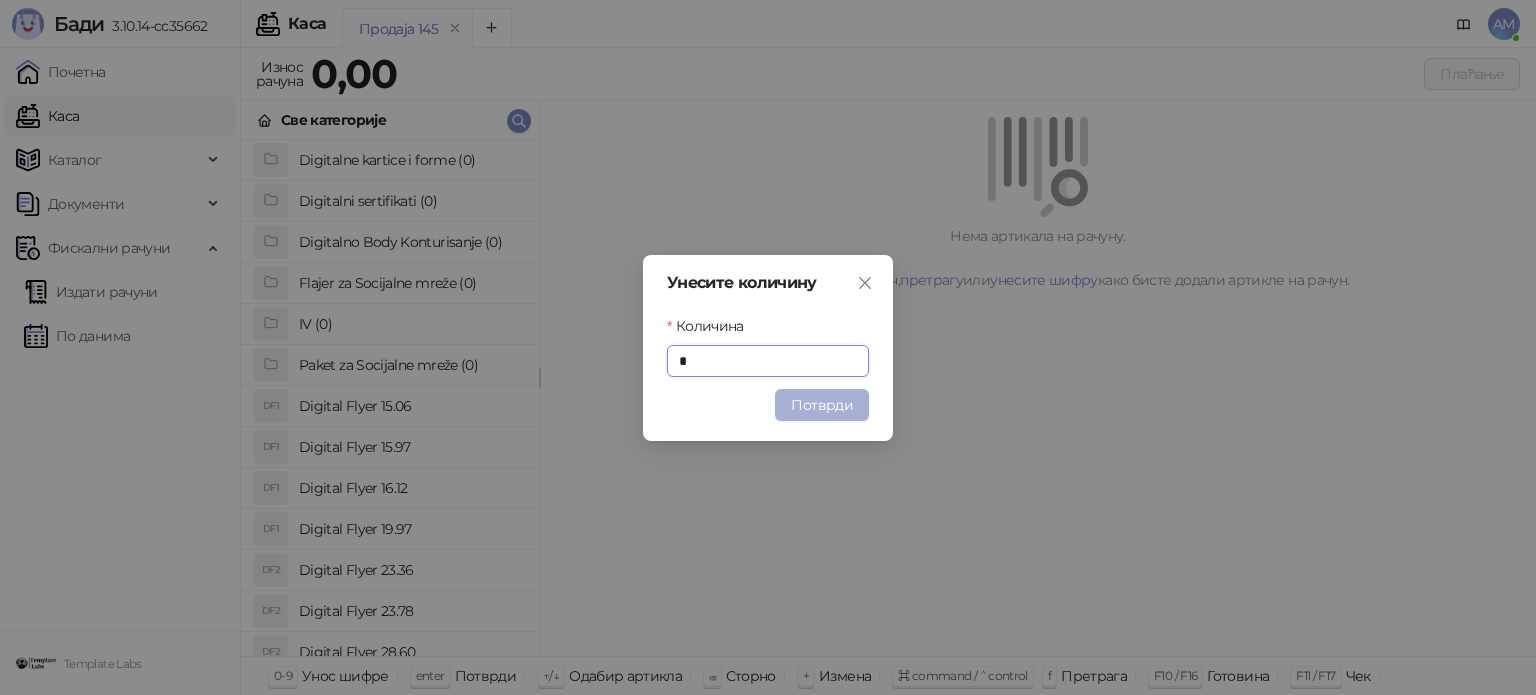 click on "Потврди" at bounding box center (822, 405) 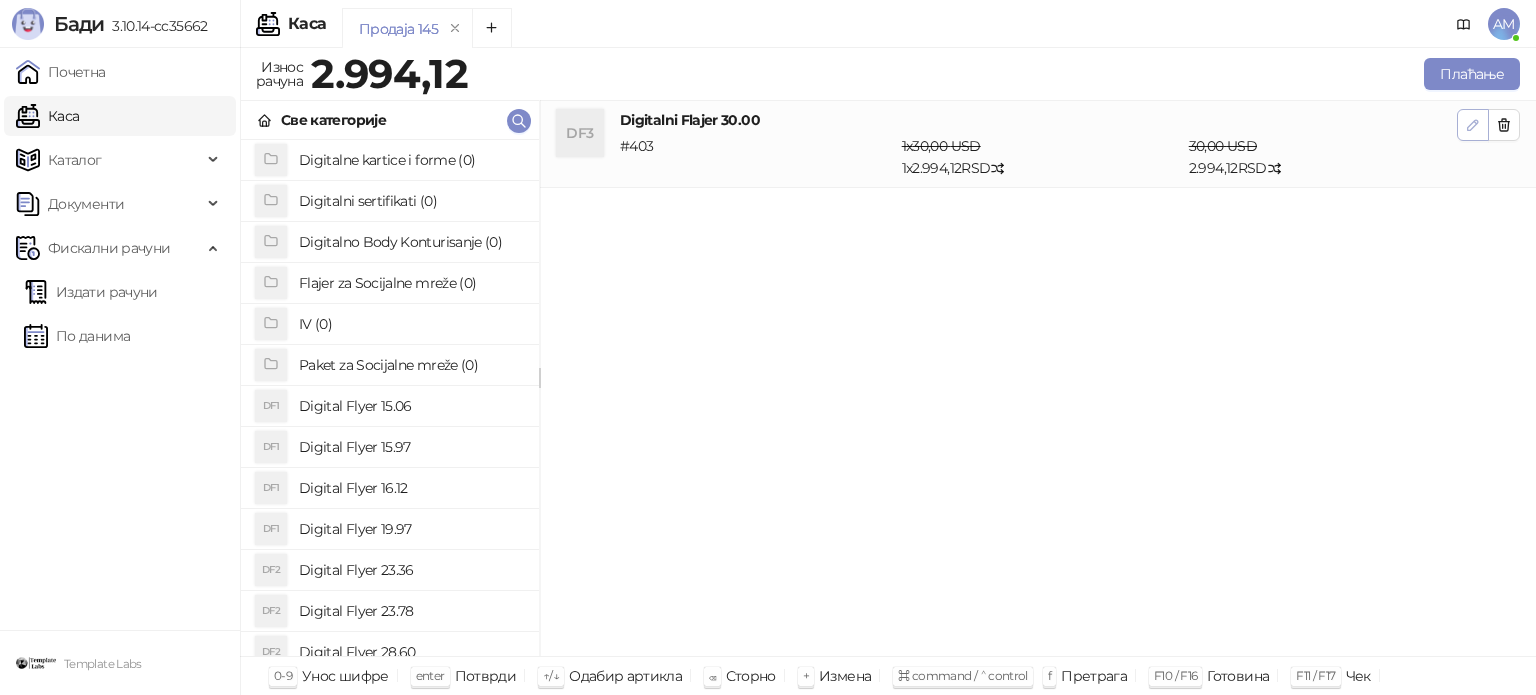 click 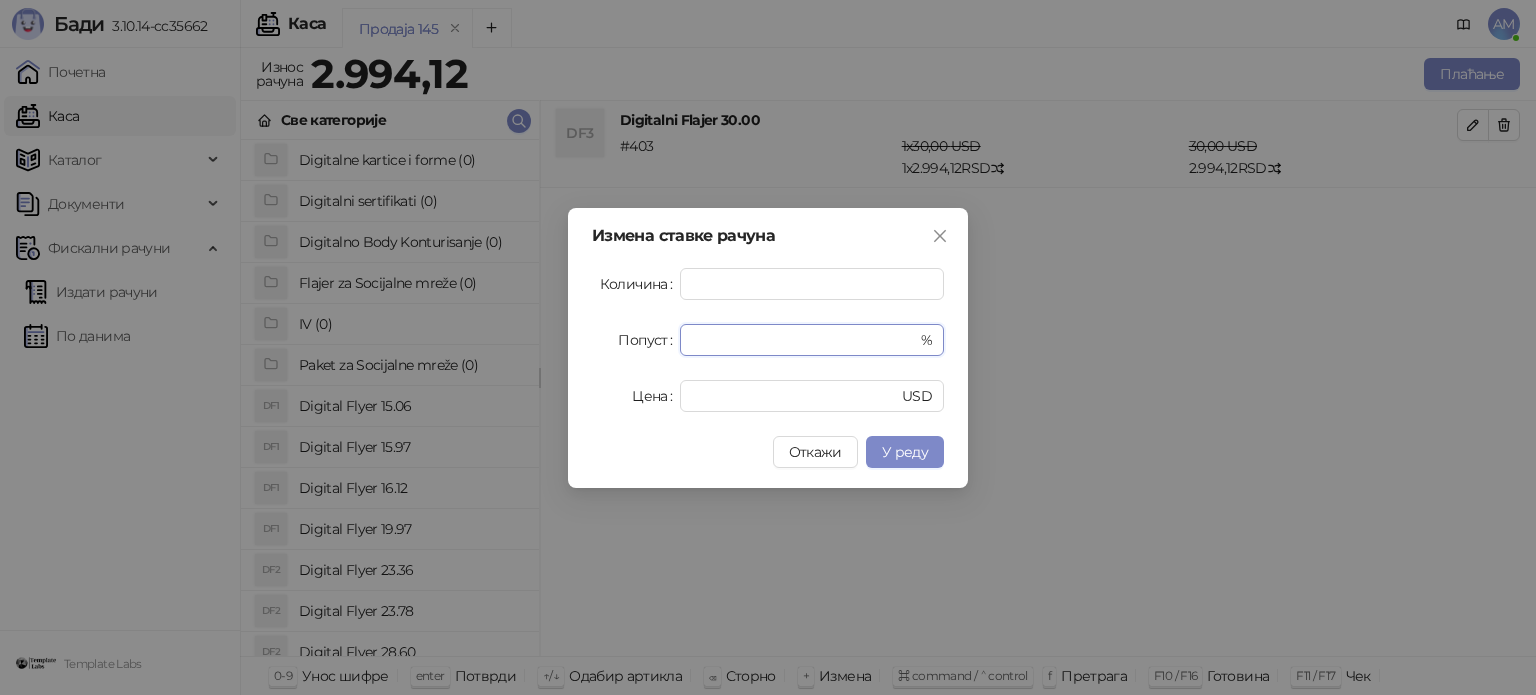 drag, startPoint x: 727, startPoint y: 326, endPoint x: 633, endPoint y: 337, distance: 94.641426 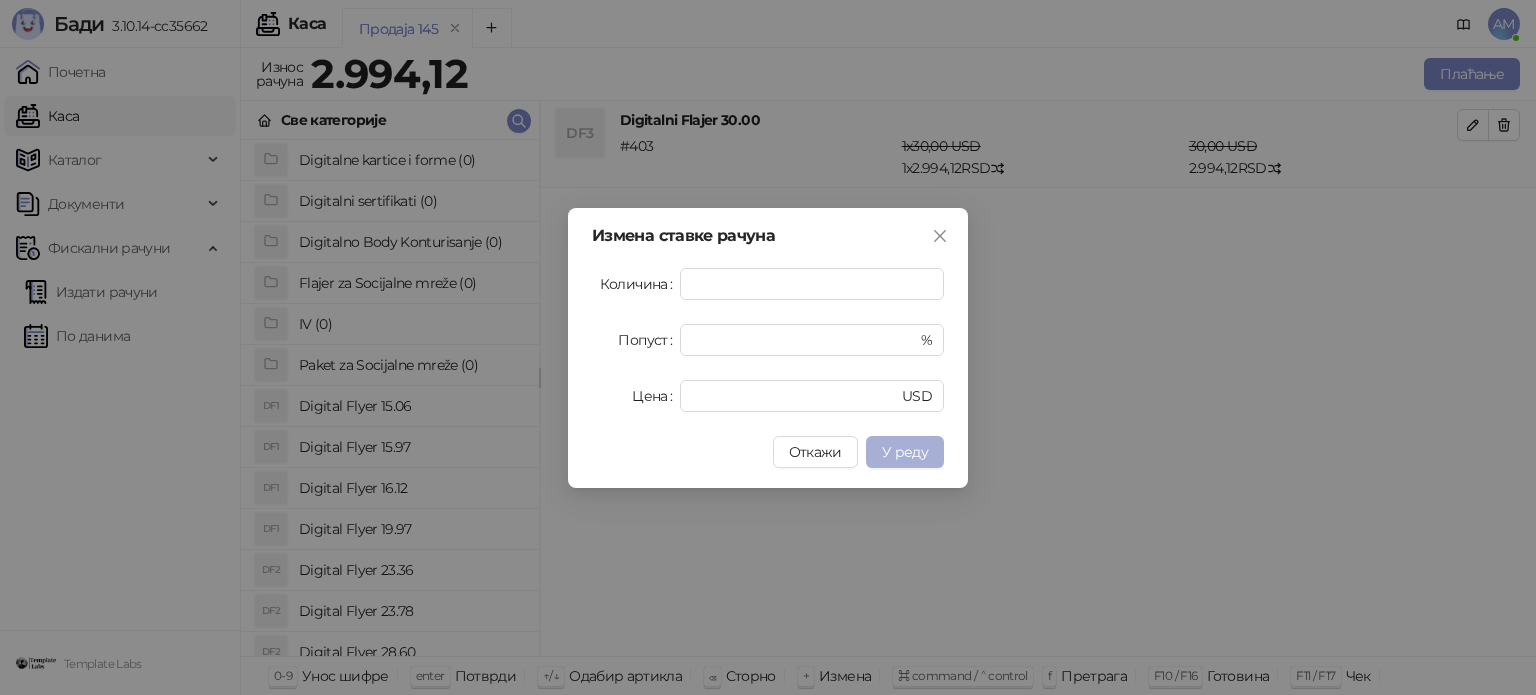 click on "У реду" at bounding box center [905, 452] 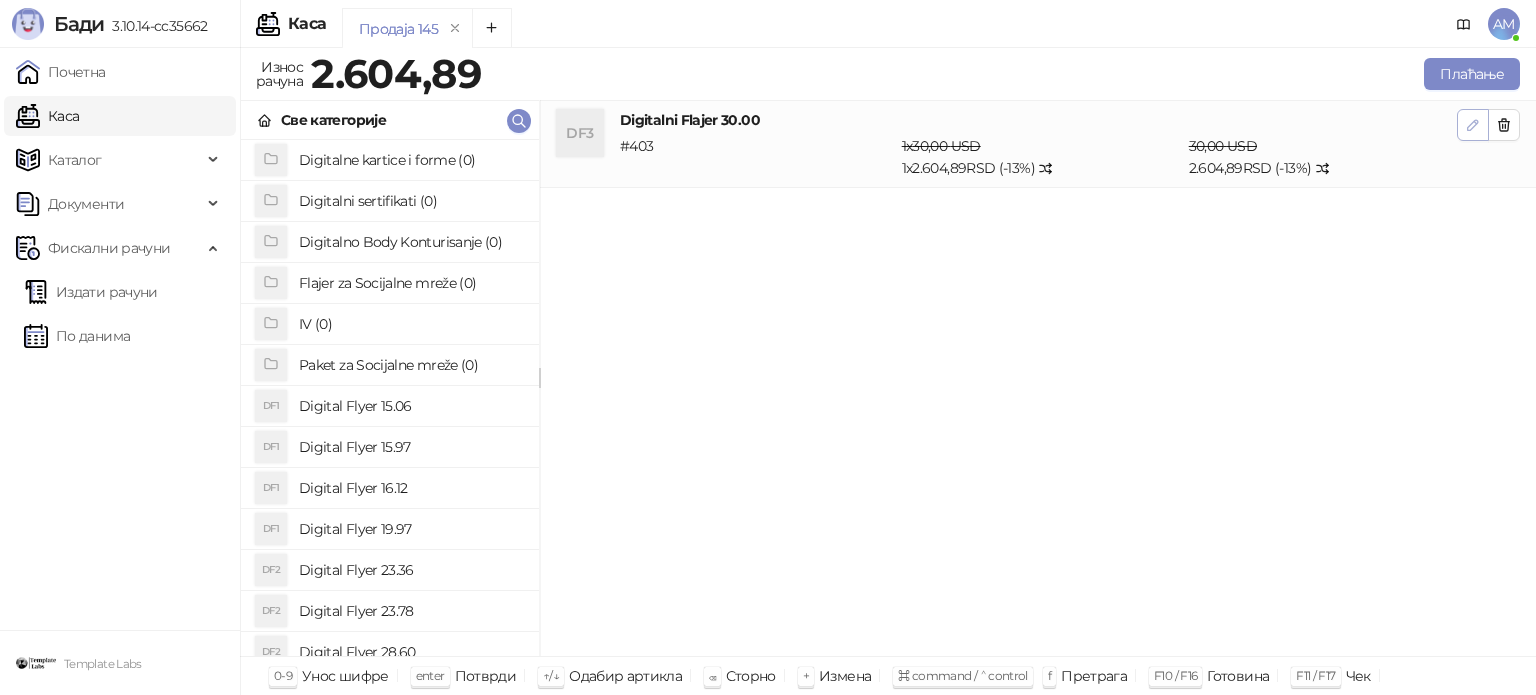 click at bounding box center (1473, 125) 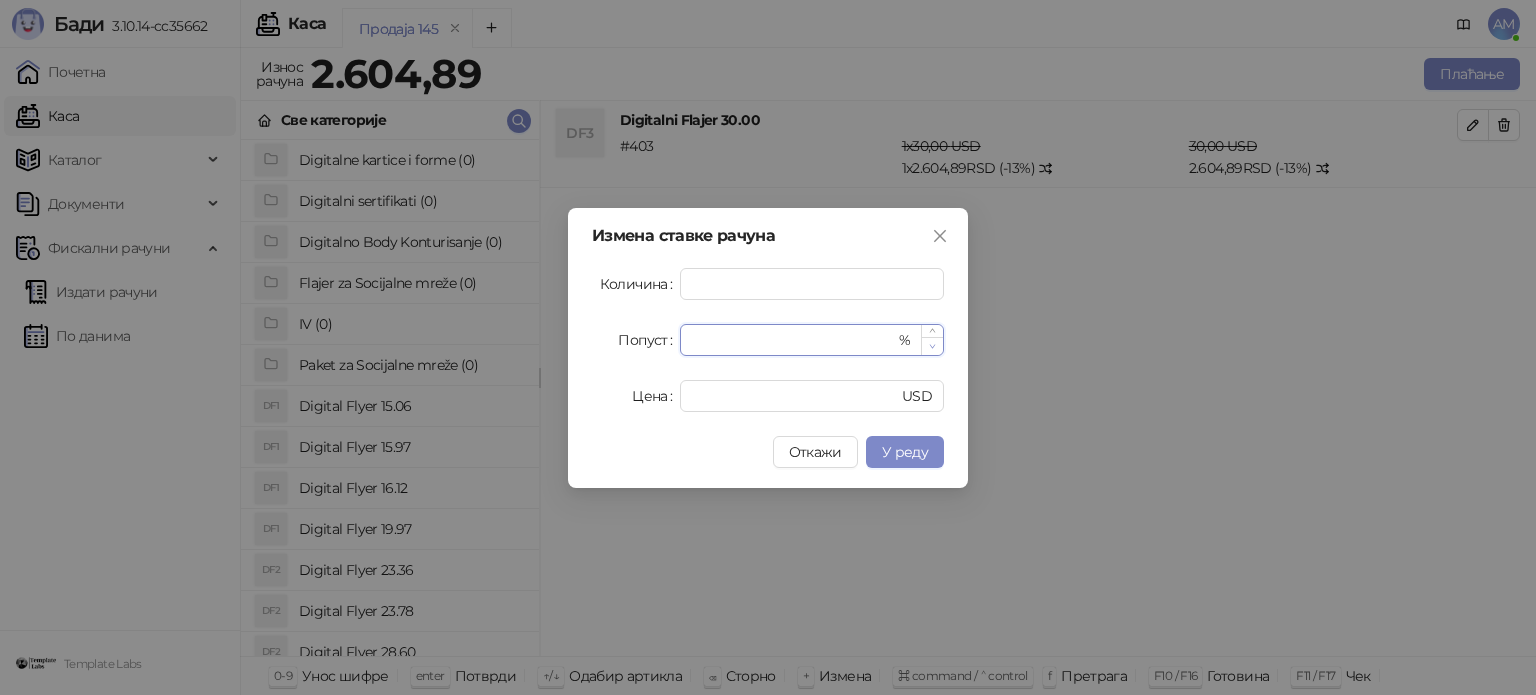 click 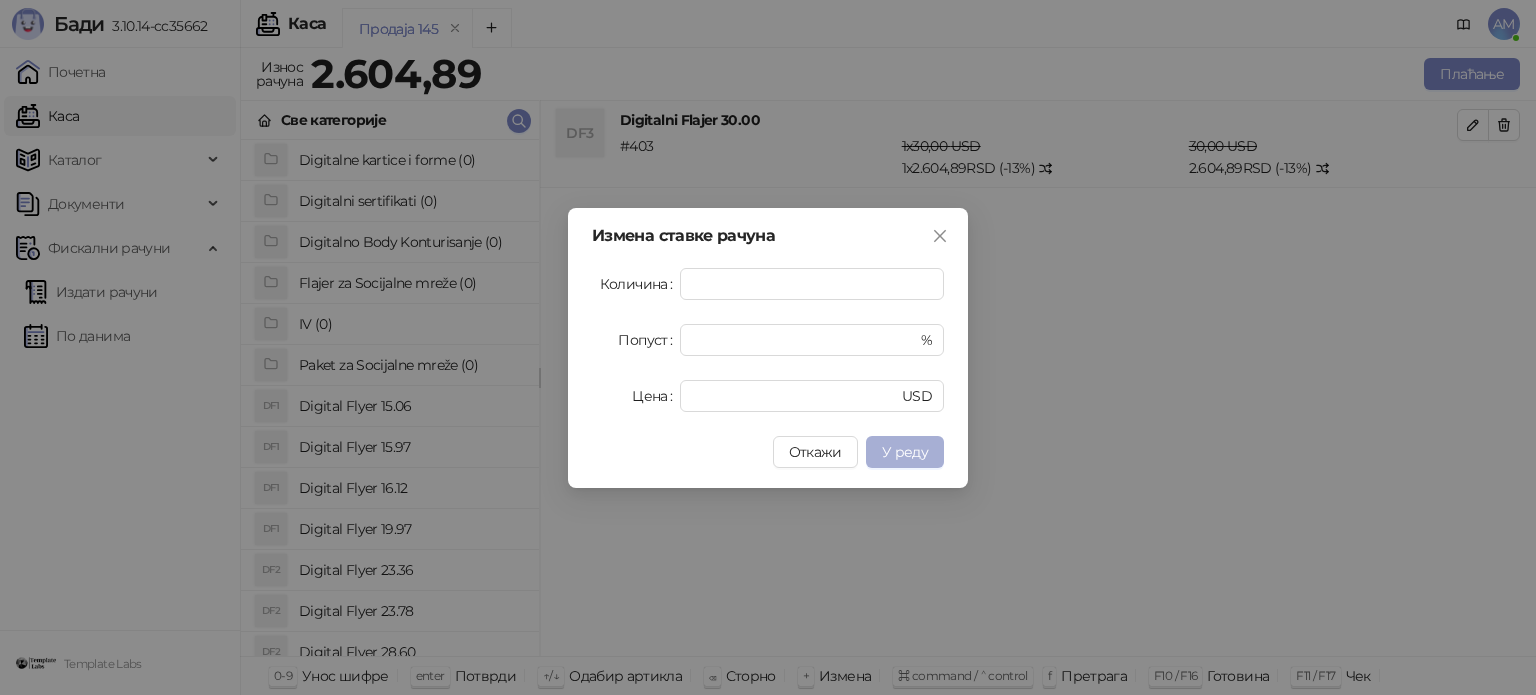 click on "У реду" at bounding box center (905, 452) 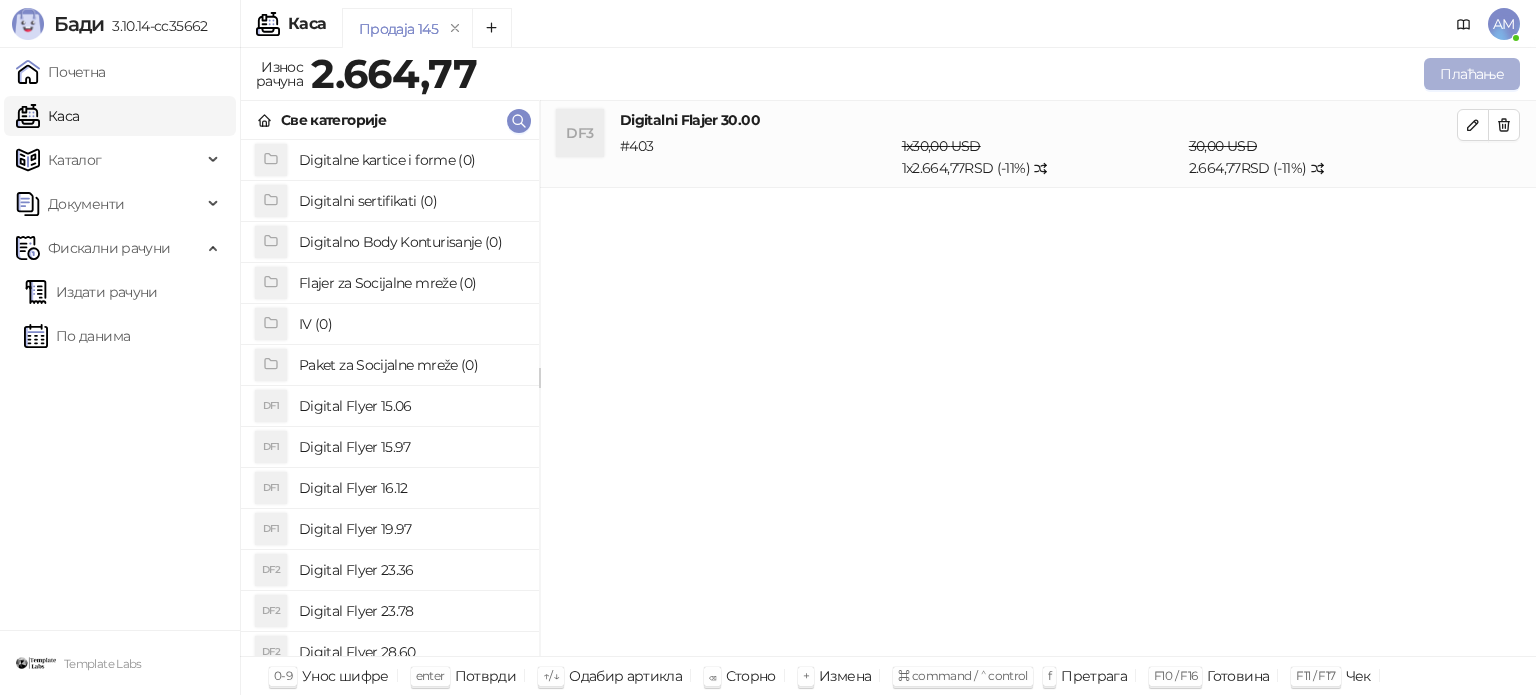 click on "Плаћање" at bounding box center (1472, 74) 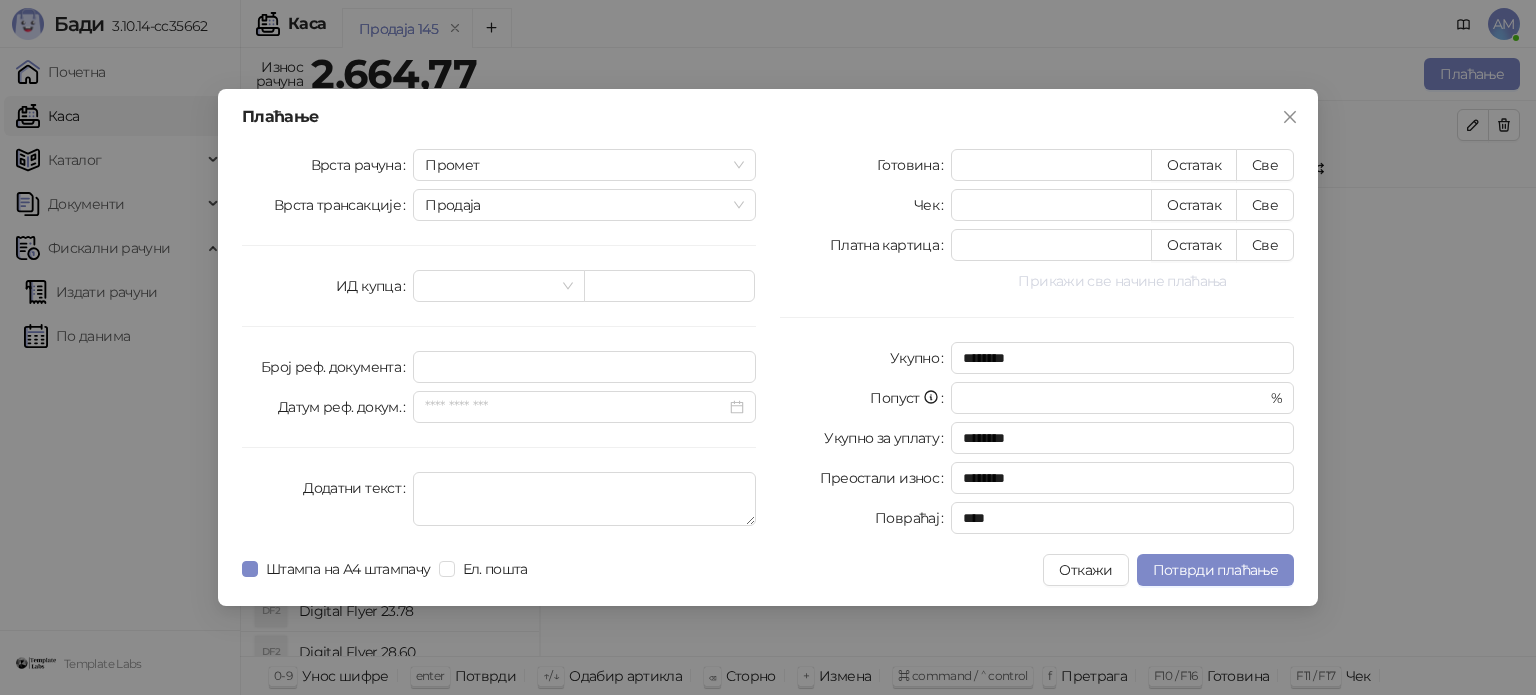 click on "Прикажи све начине плаћања" at bounding box center (1122, 281) 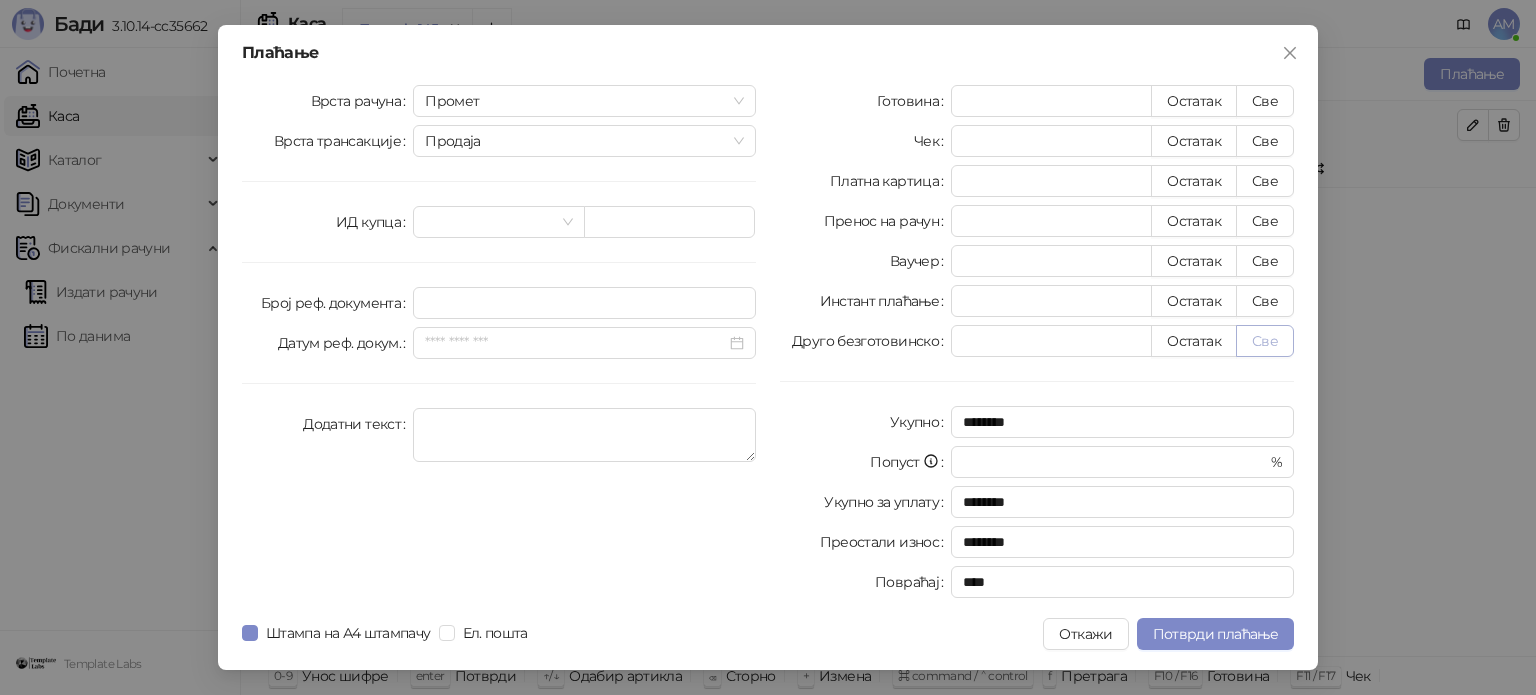 click on "Све" at bounding box center (1265, 341) 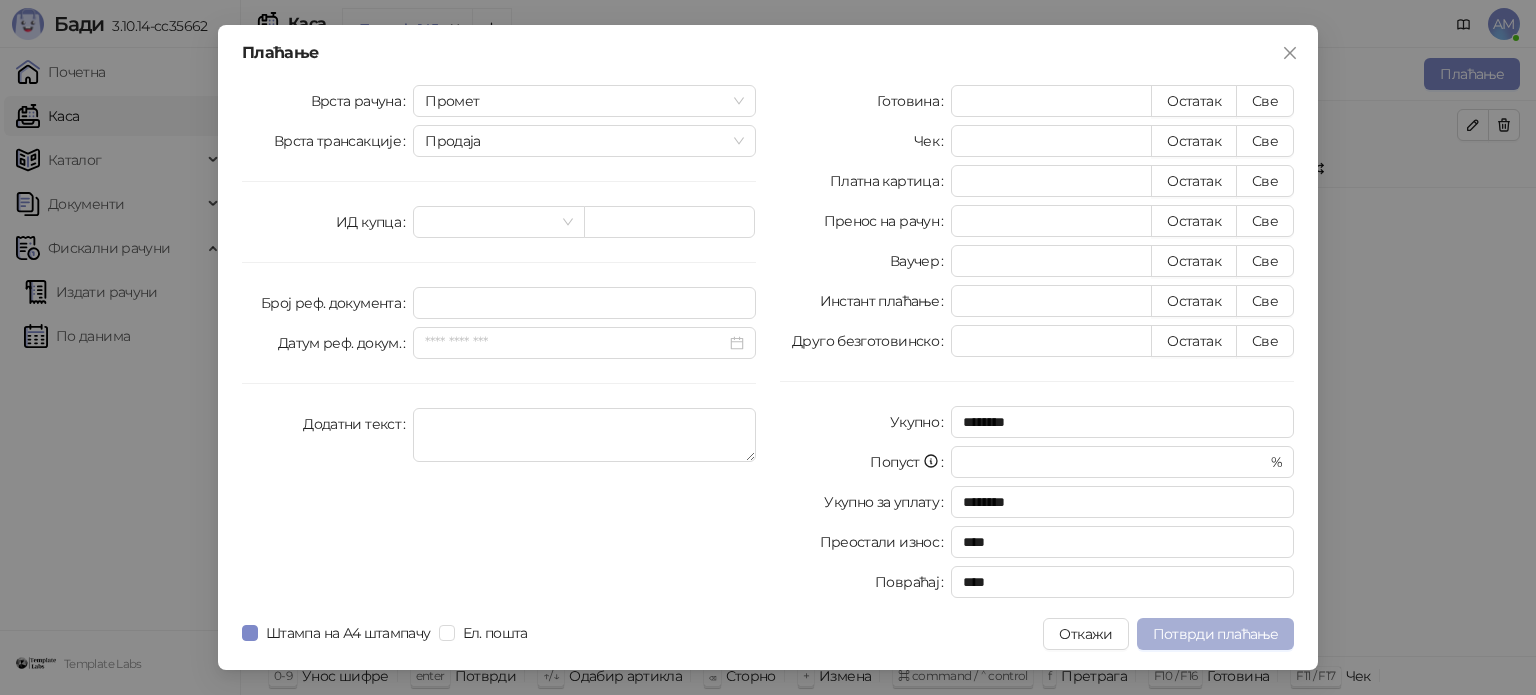 click on "Потврди плаћање" at bounding box center (1215, 634) 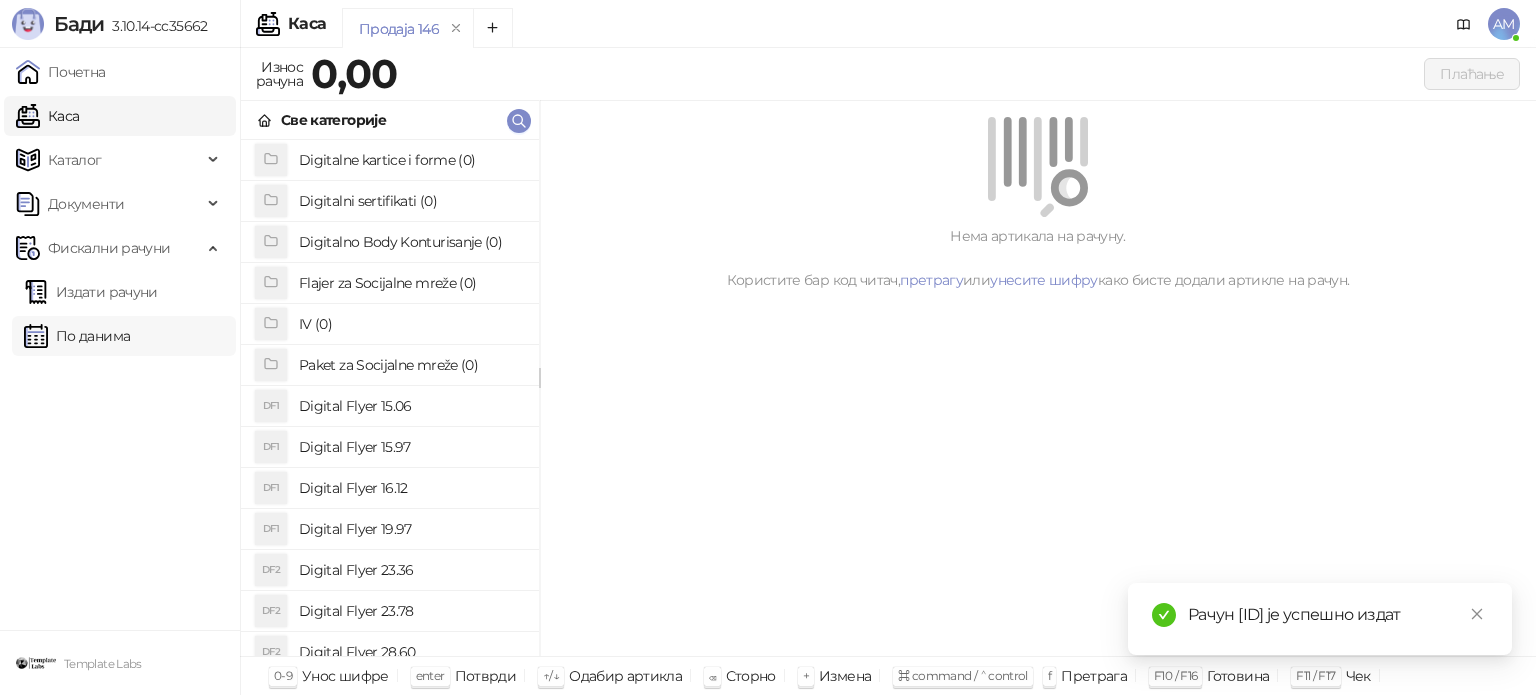 click on "По данима" at bounding box center [77, 336] 